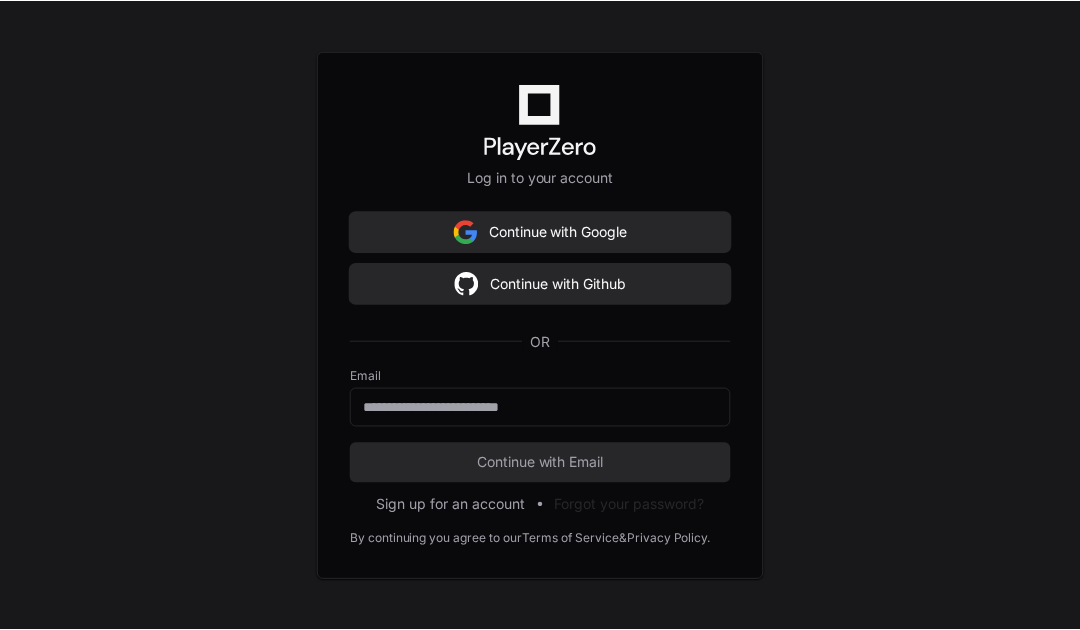 scroll, scrollTop: 0, scrollLeft: 0, axis: both 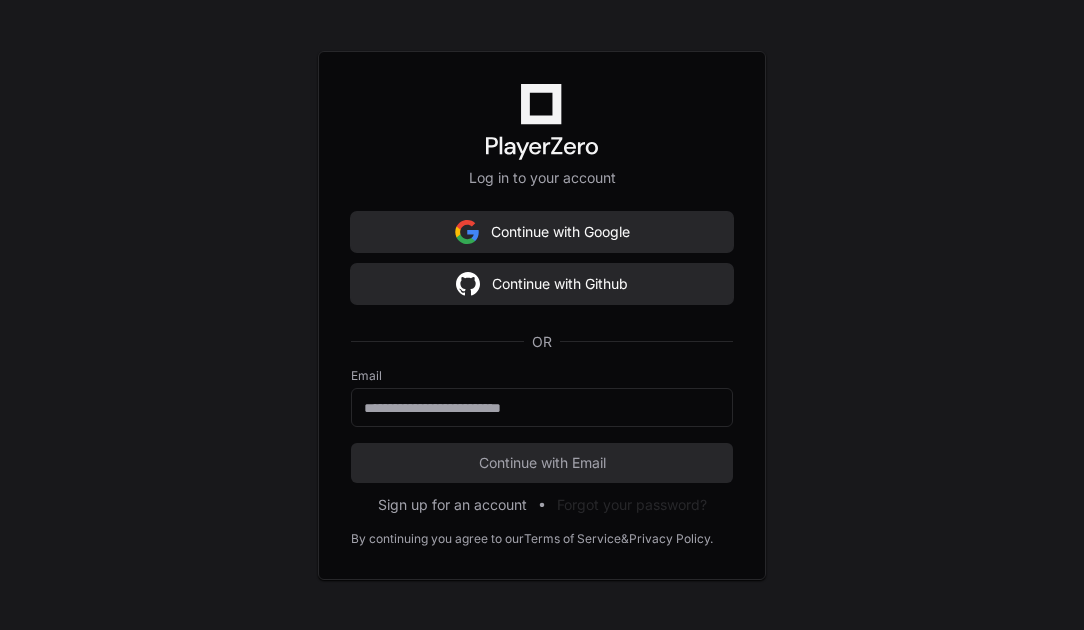 click on "Email  Continue with Email" at bounding box center [542, 425] 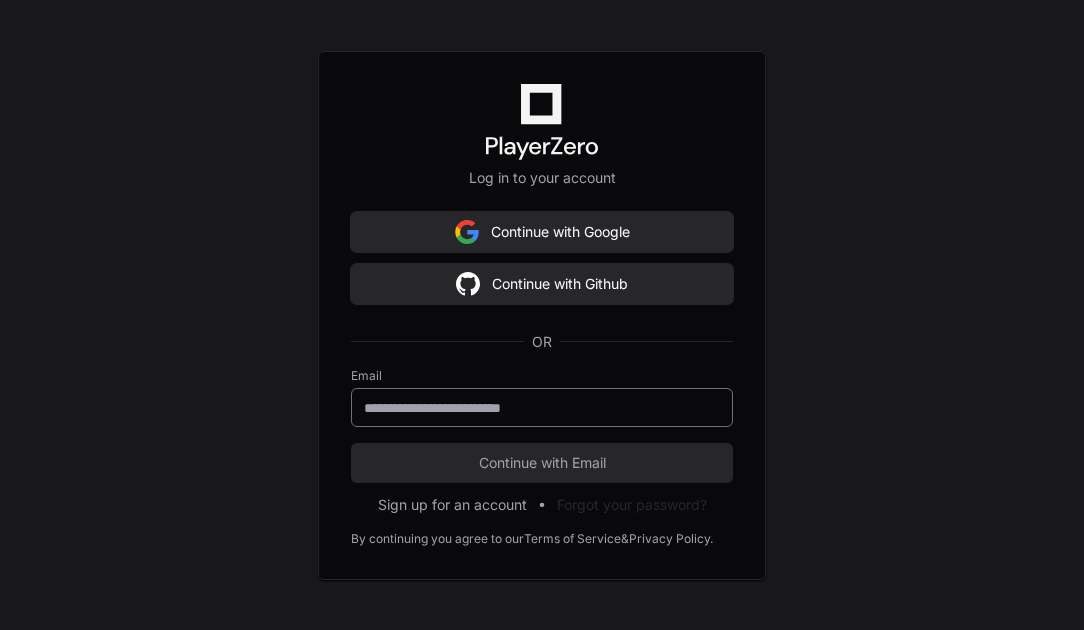 click at bounding box center (542, 408) 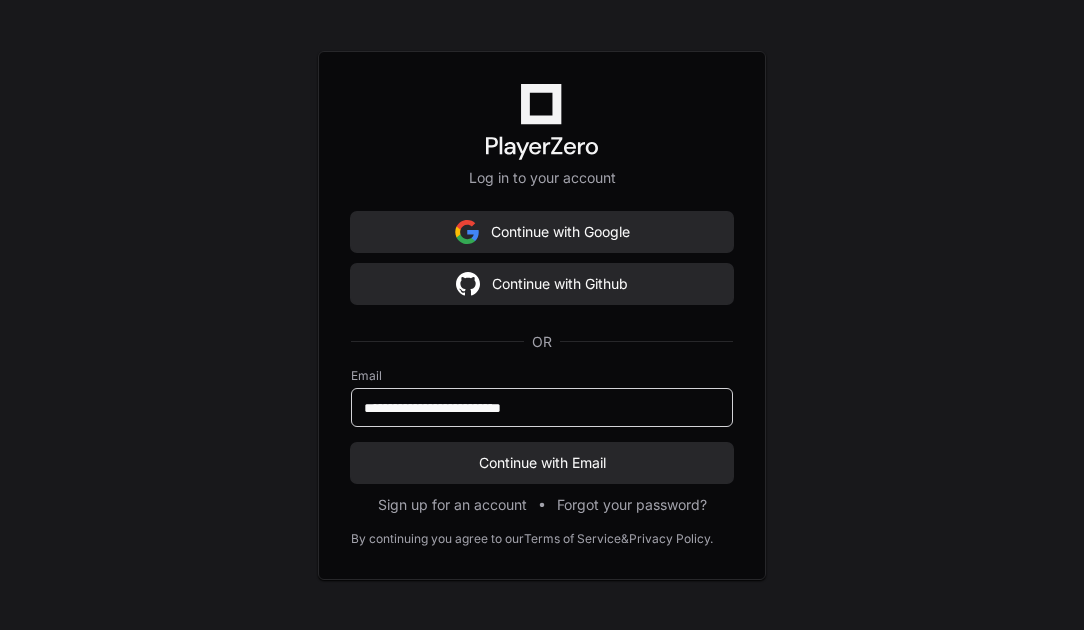 type on "**********" 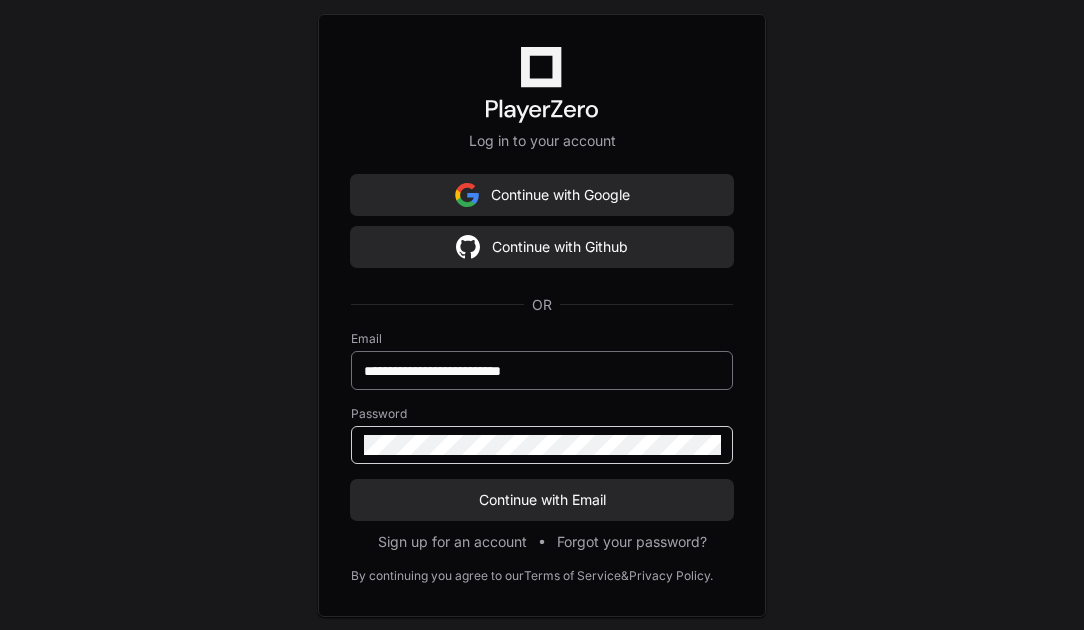 click on "Continue with Email" at bounding box center (542, 500) 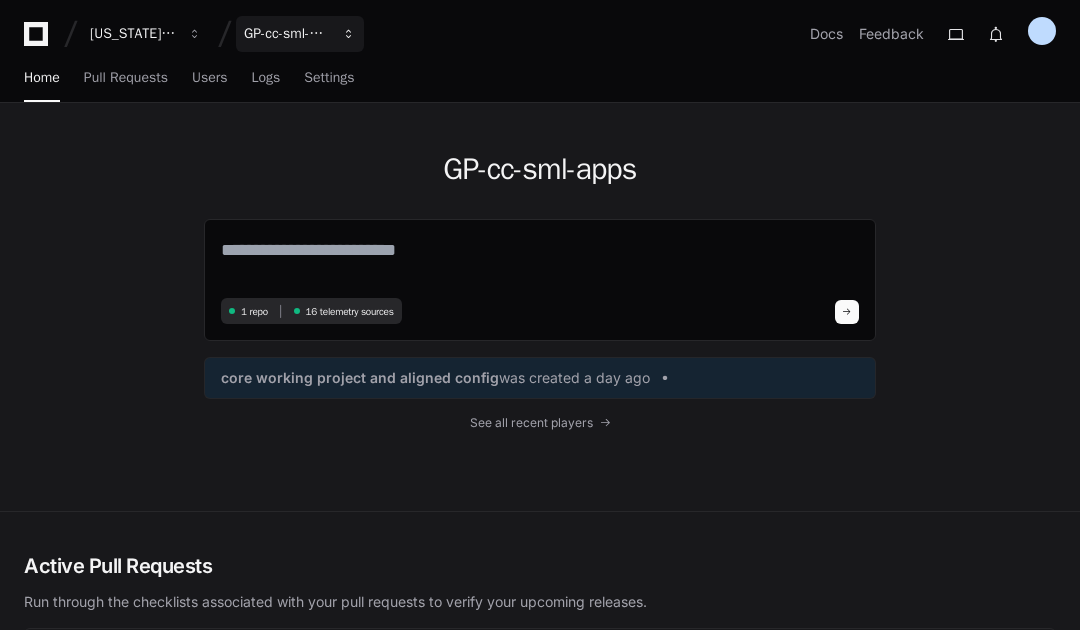 click on "GP-cc-sml-apps" at bounding box center [133, 34] 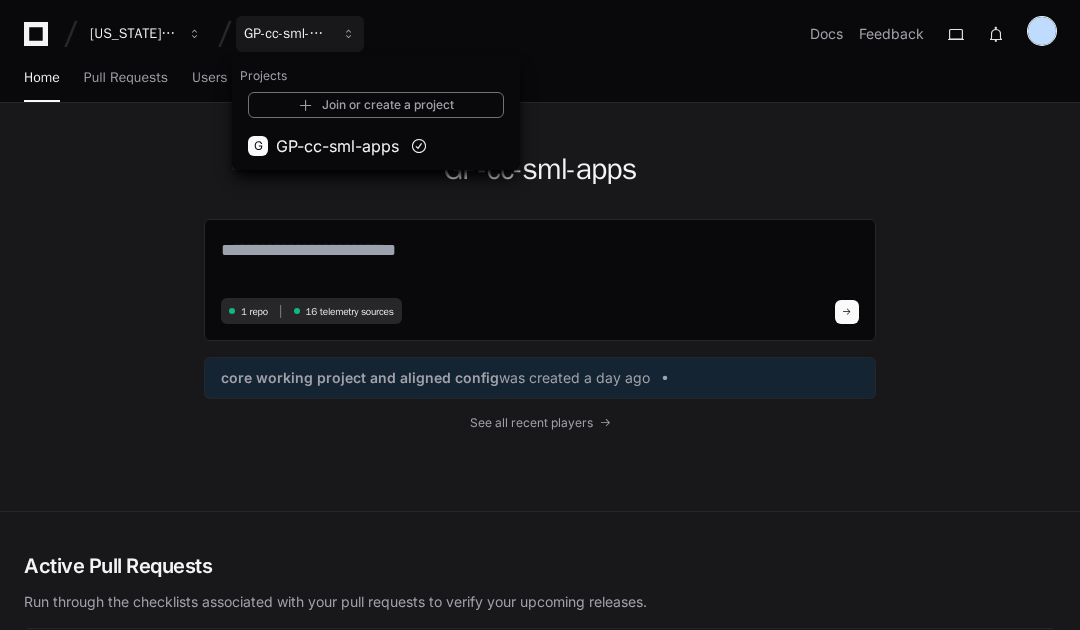 click at bounding box center (1042, 31) 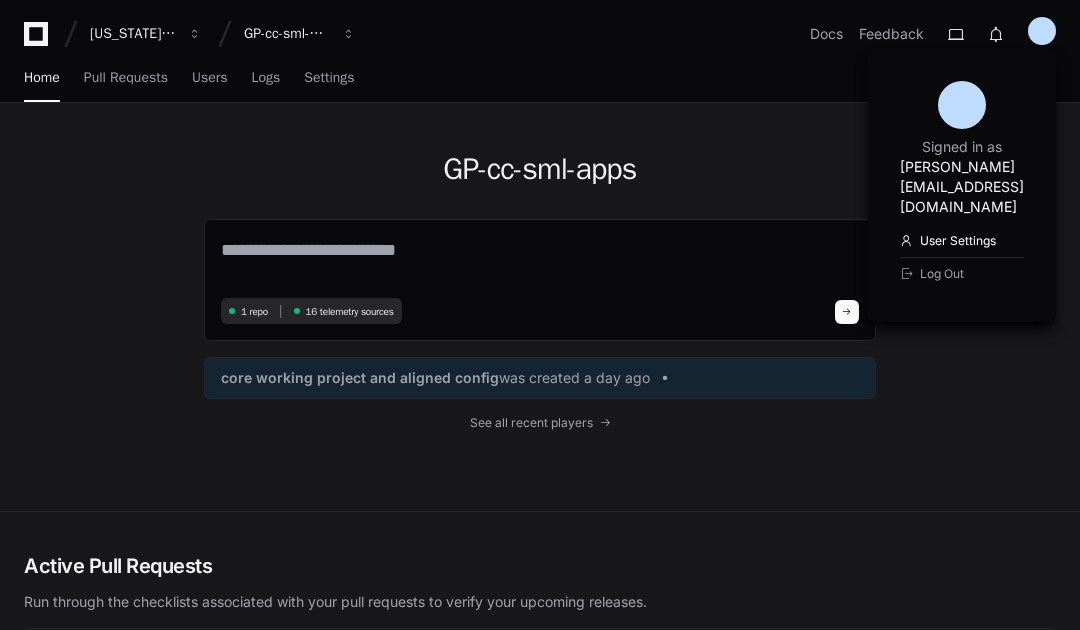 click on "User Settings" at bounding box center [962, 241] 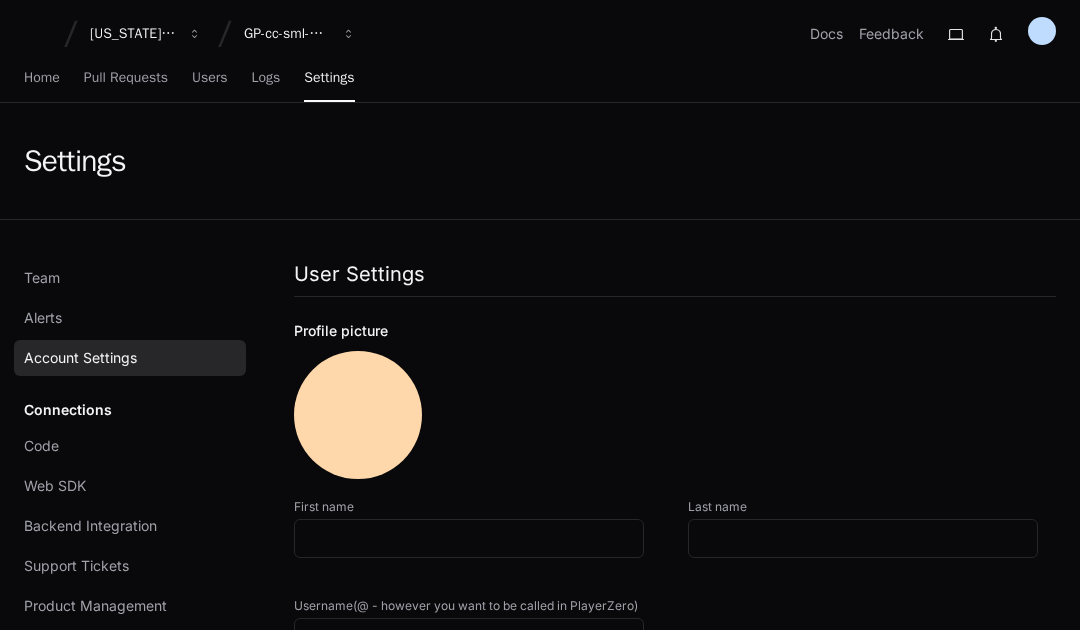 type on "**********" 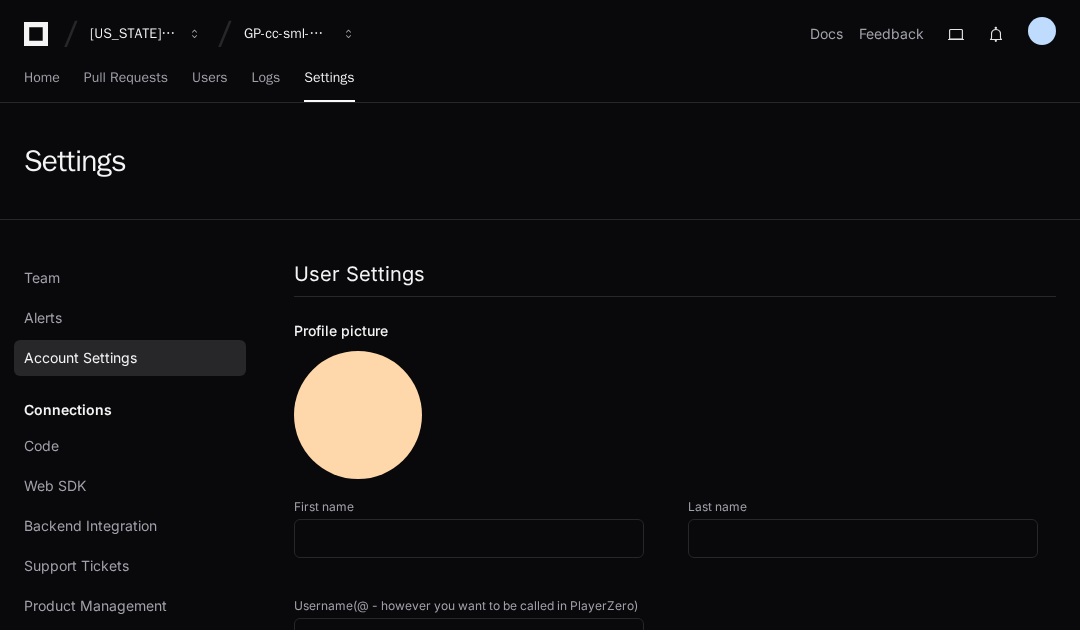 type on "**********" 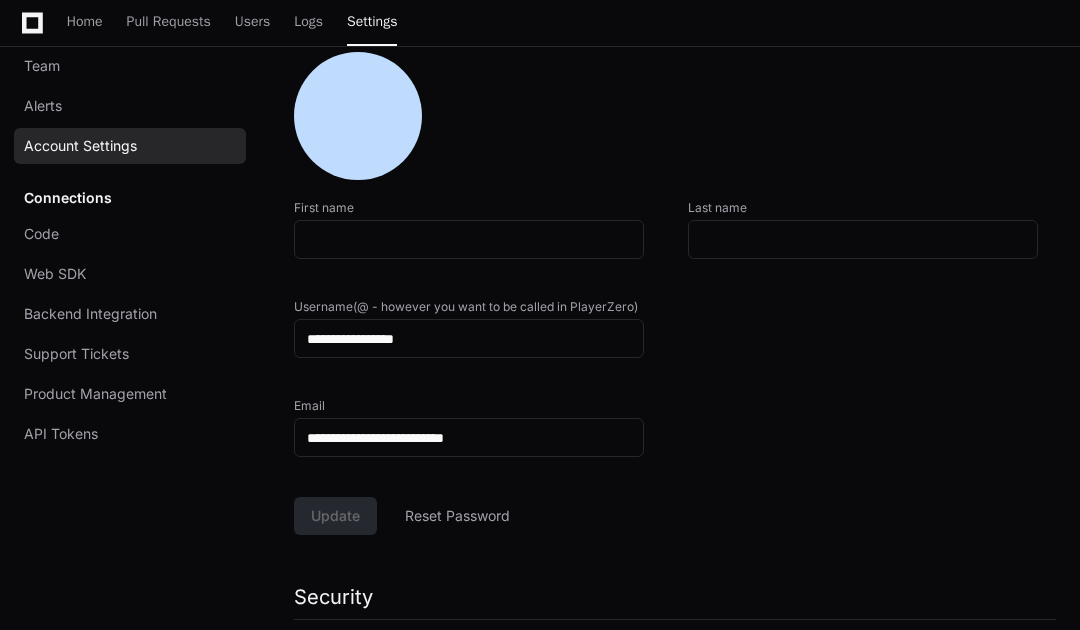 scroll, scrollTop: 309, scrollLeft: 0, axis: vertical 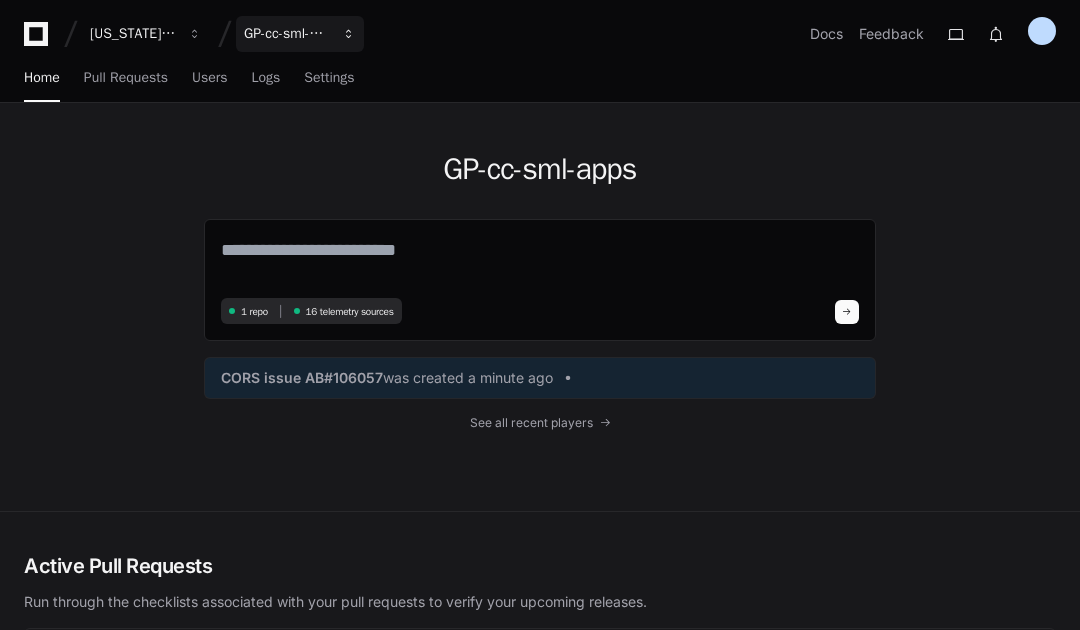 click on "GP-cc-sml-apps" at bounding box center (133, 34) 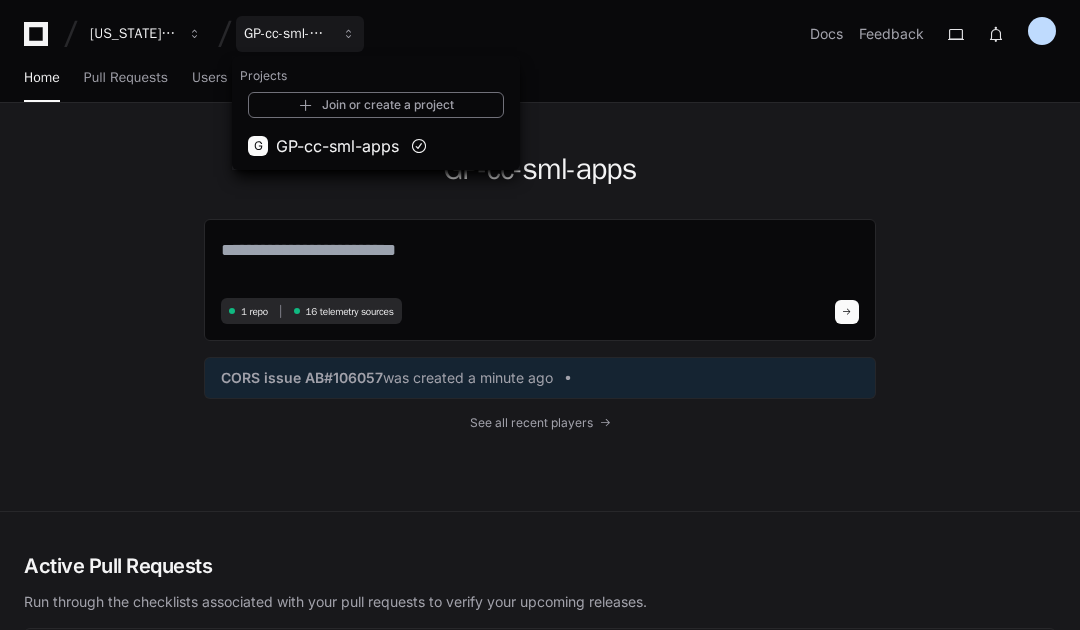 click on "G  GP-cc-sml-apps" at bounding box center (376, 146) 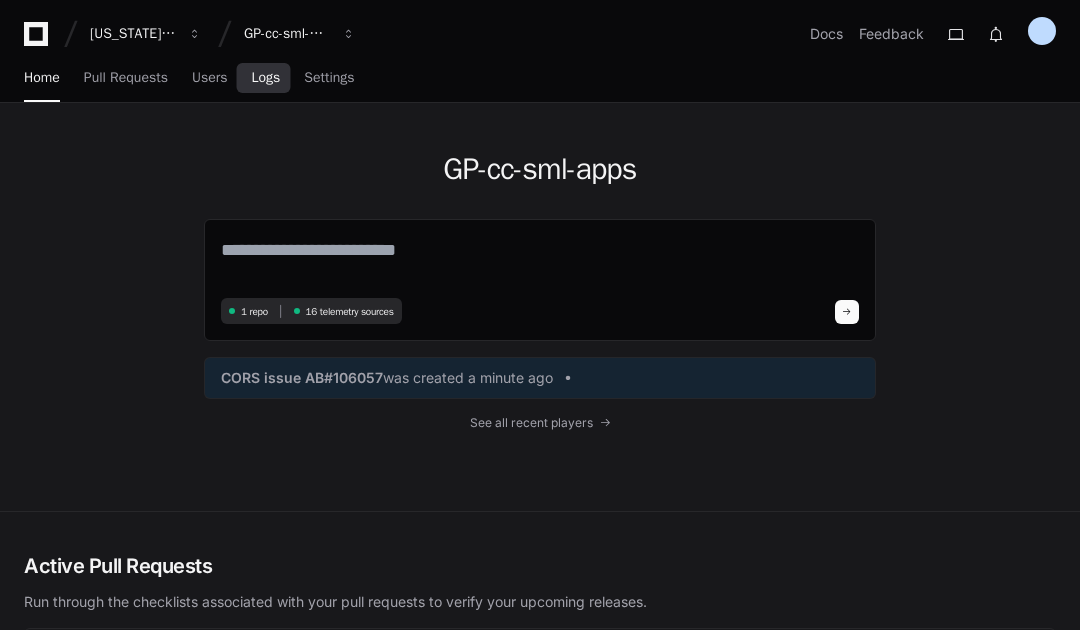 click on "Logs" at bounding box center (265, 78) 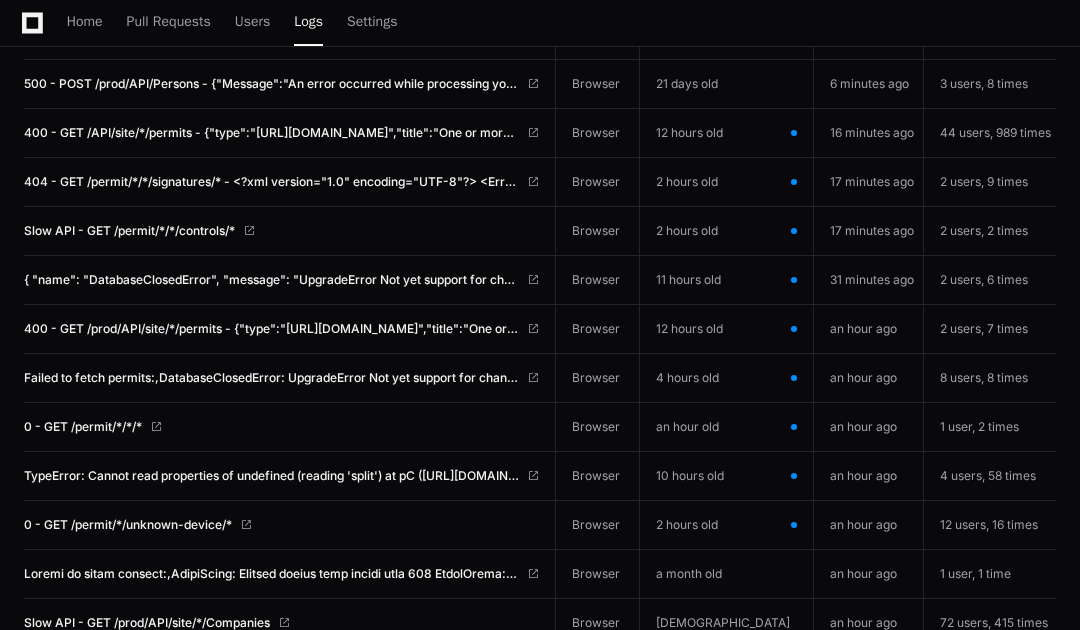scroll, scrollTop: 390, scrollLeft: 0, axis: vertical 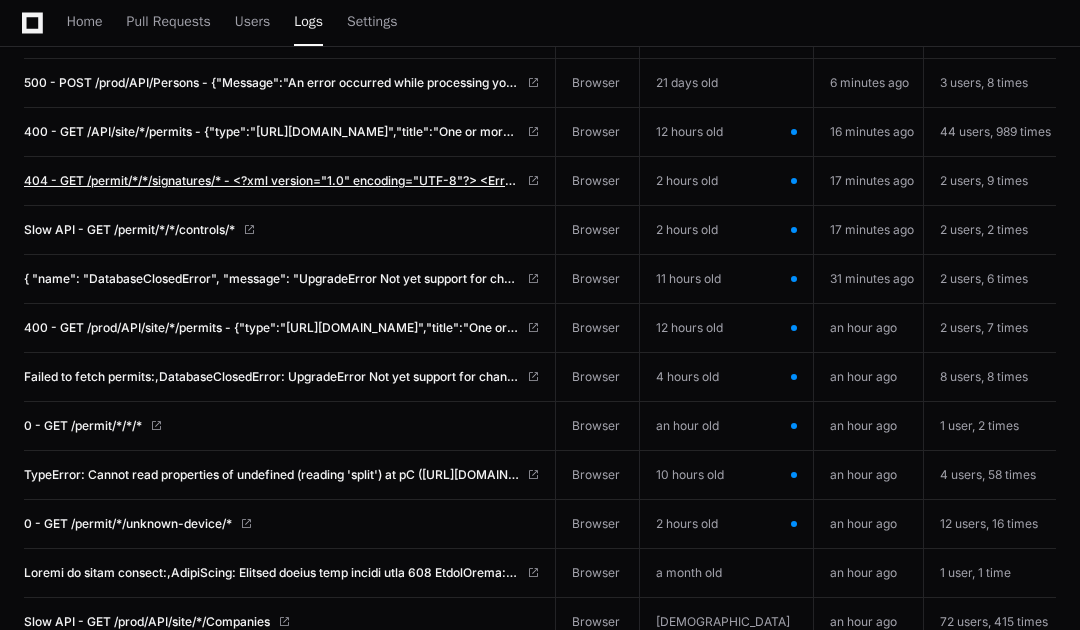 click on "404 - GET /permit/*/*/signatures/* - <?xml version="1.0" encoding="UTF-8"?>
<Error><Code>NoSuchKey</Code><Message>The specified key does not exist.</Message><Key>permit/AL207-10/e969bc66-959e-447a-bccd-46056582a6af/signatures/3765-issuer-signature.png</Key><RequestId>C41A8J1JC15X0R98</RequestId><HostId>fwTTjqw96Cg5/BMn88nsK4QMgZfc8KSkRoqu+9zZlnWOlDn2uCP/My8CcNLt1DDSZt1mnhcKFrA=</HostId></Error>" 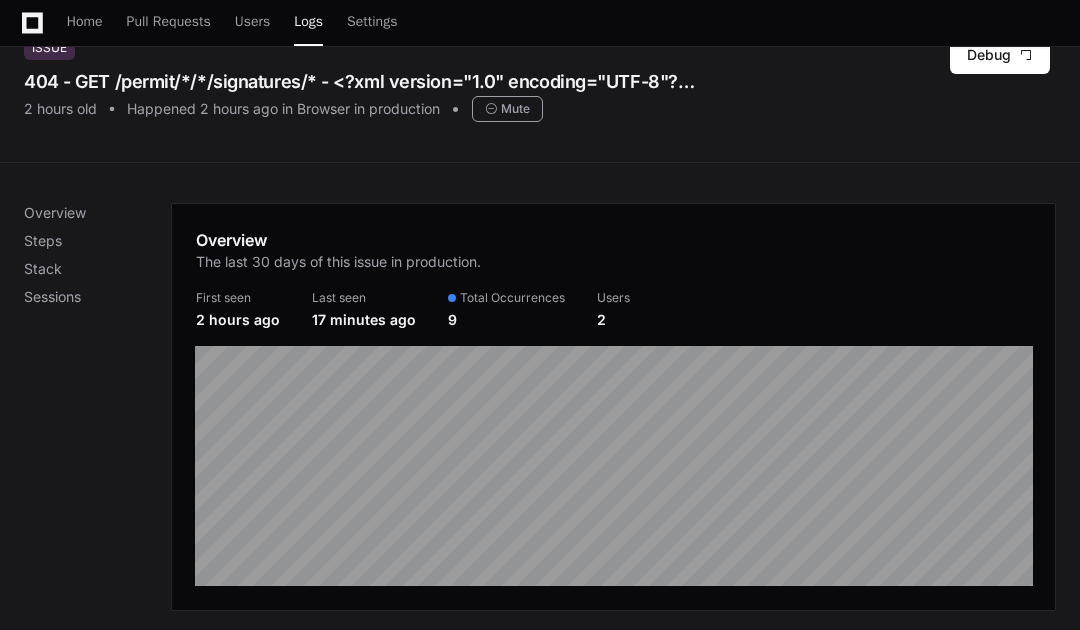 scroll, scrollTop: 0, scrollLeft: 0, axis: both 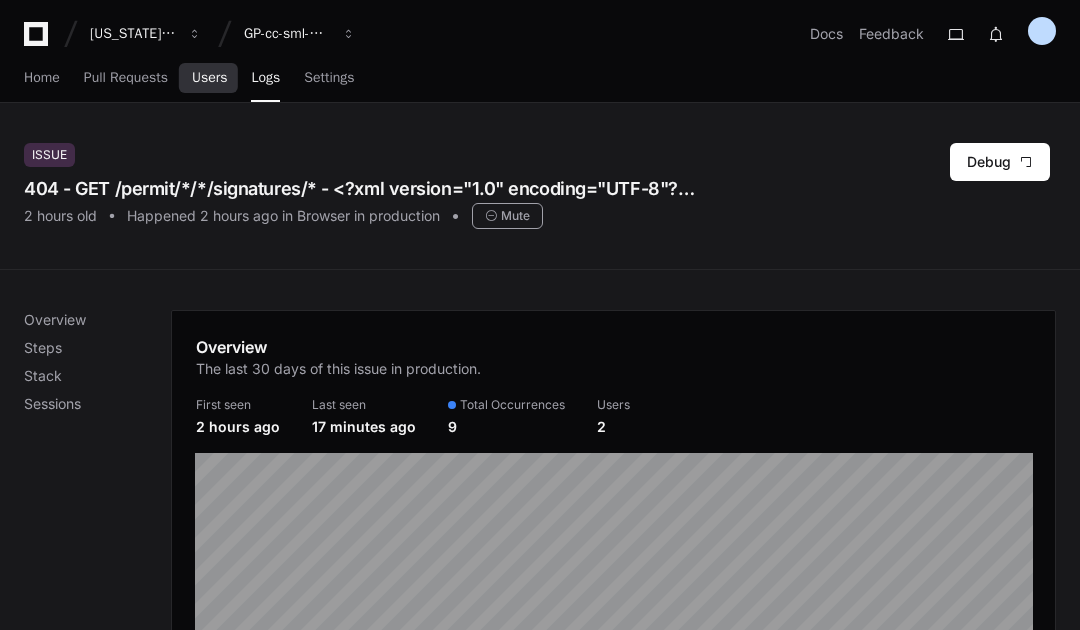 click on "Users" at bounding box center [210, 78] 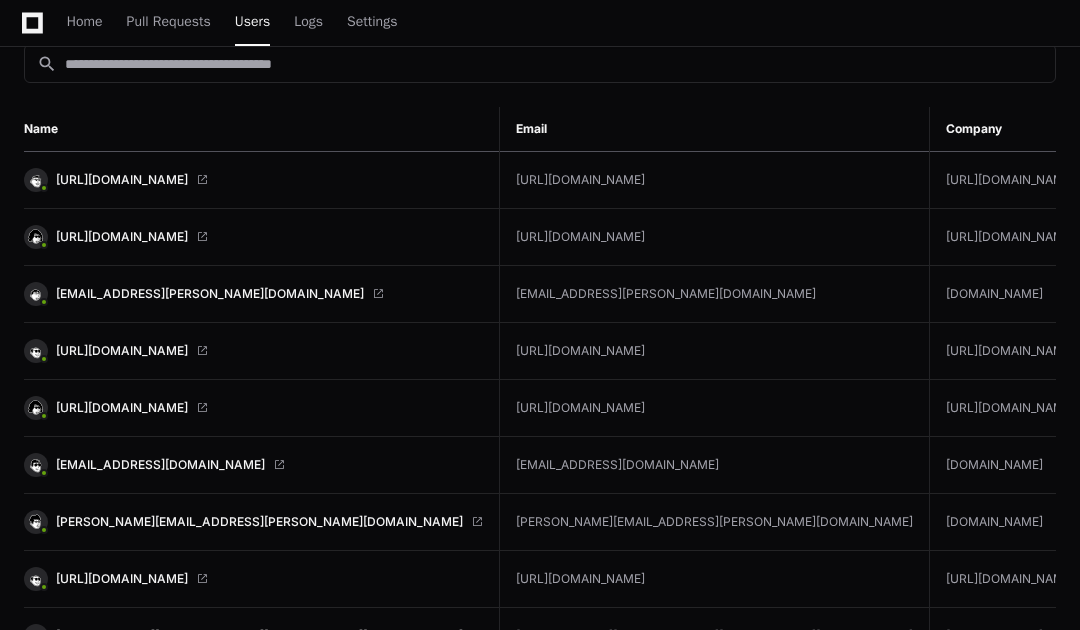 scroll, scrollTop: 252, scrollLeft: 0, axis: vertical 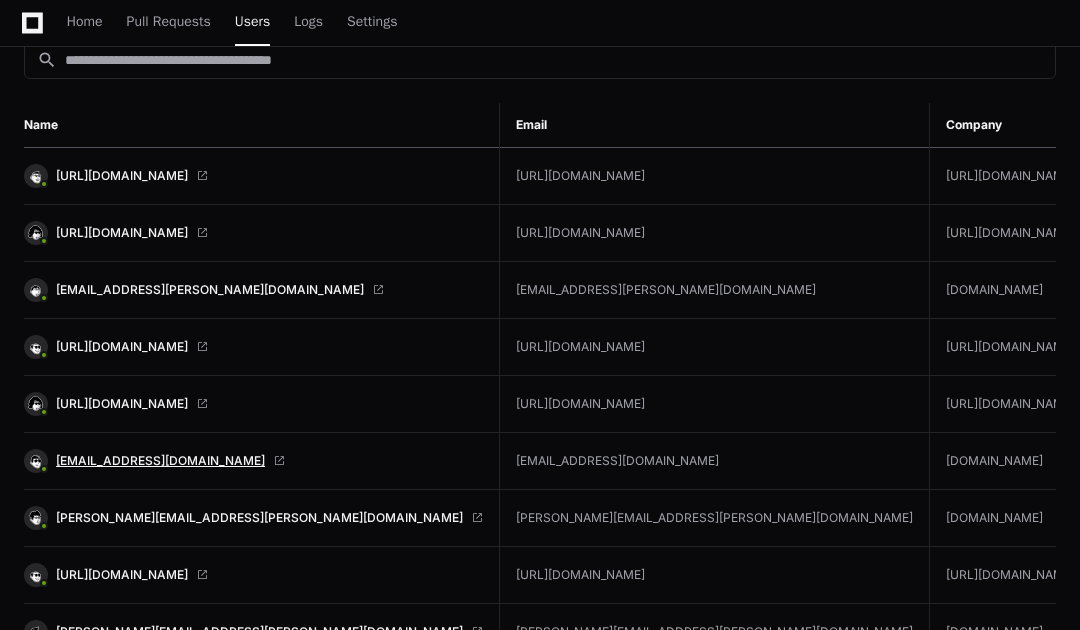 click on "elan.rasabi@gapac.com" 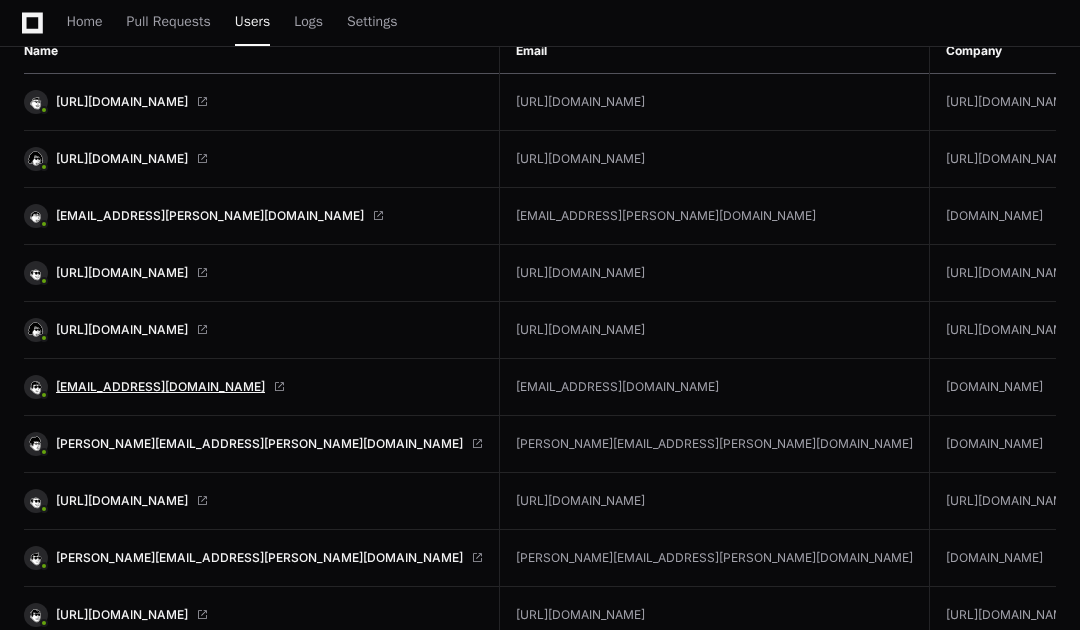 scroll, scrollTop: 324, scrollLeft: 0, axis: vertical 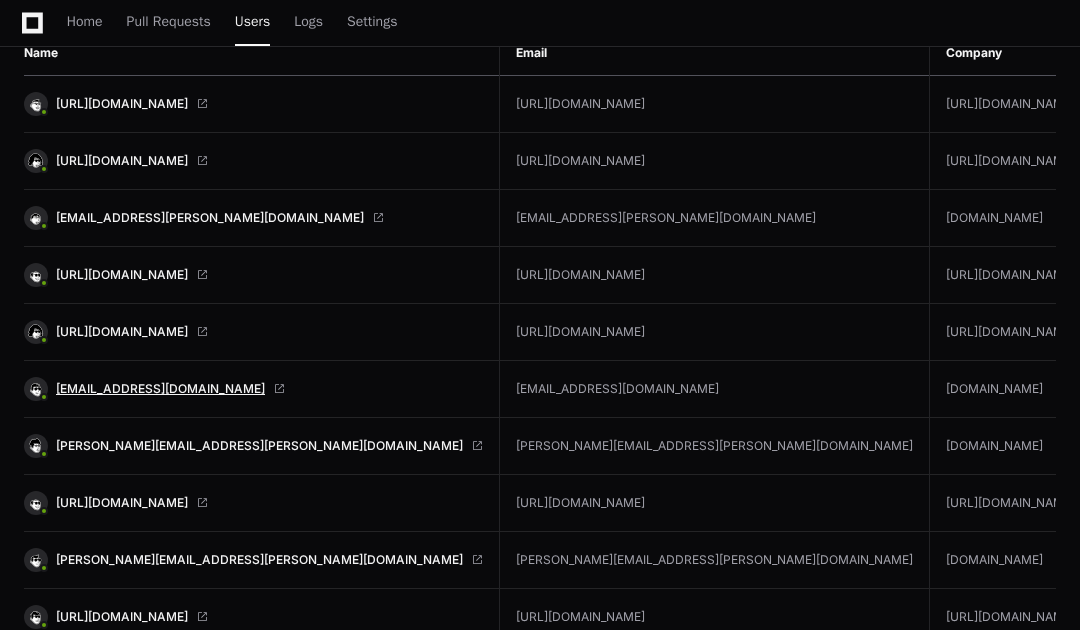 click on "[EMAIL_ADDRESS][DOMAIN_NAME]" 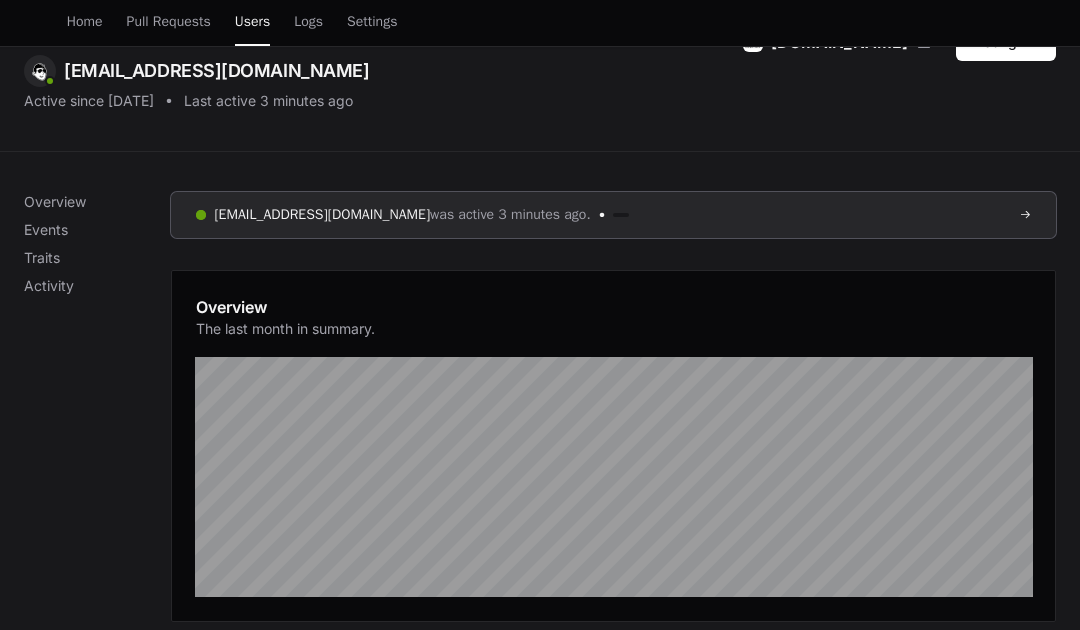 scroll, scrollTop: 117, scrollLeft: 0, axis: vertical 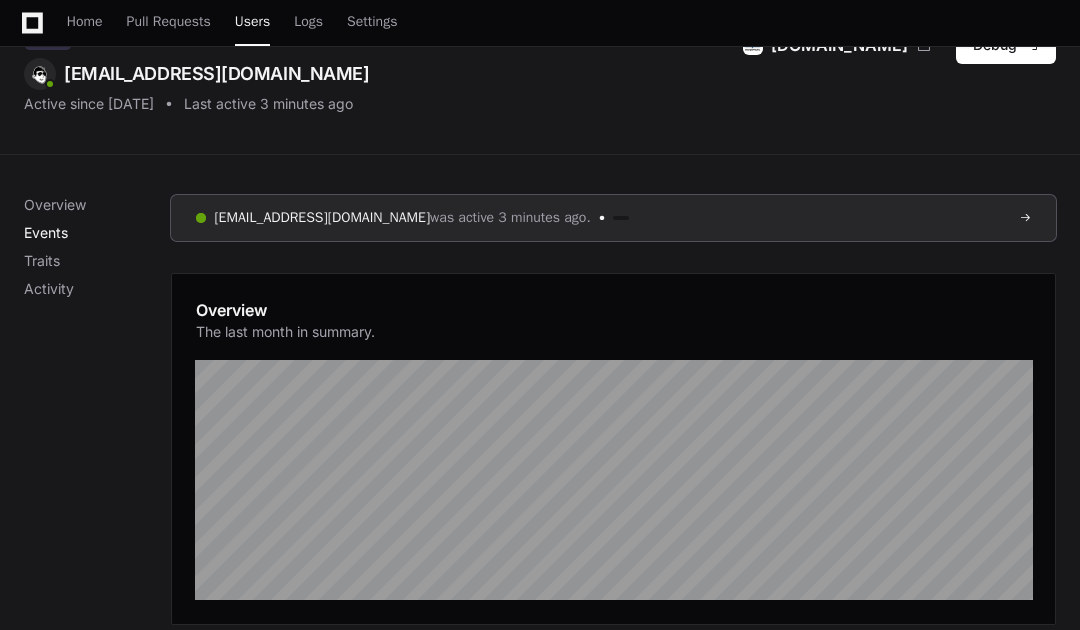 click on "Events" 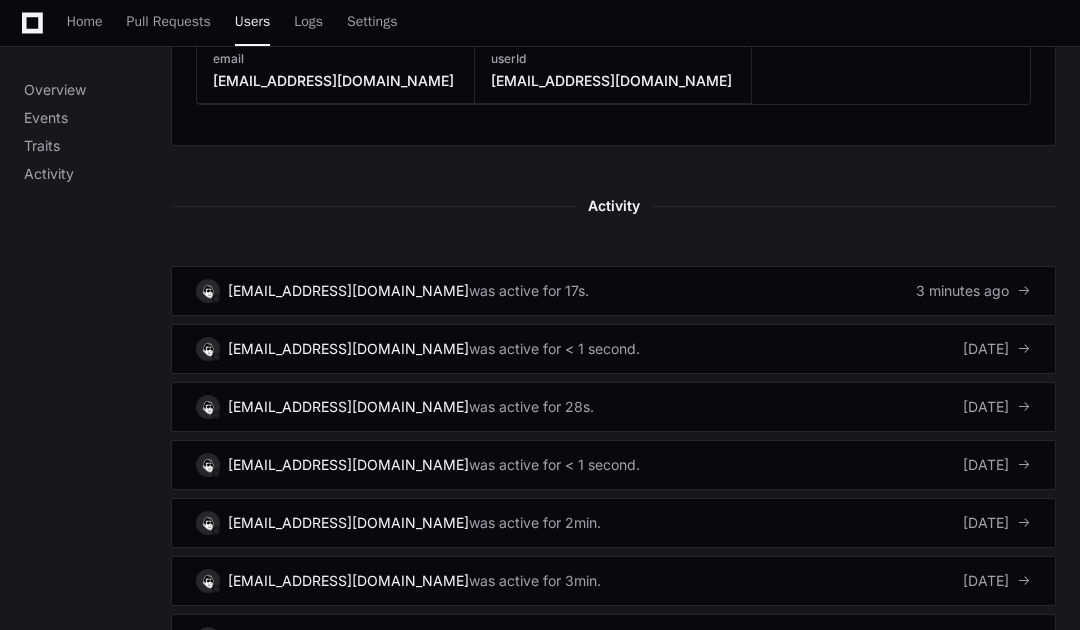 scroll, scrollTop: 1362, scrollLeft: 0, axis: vertical 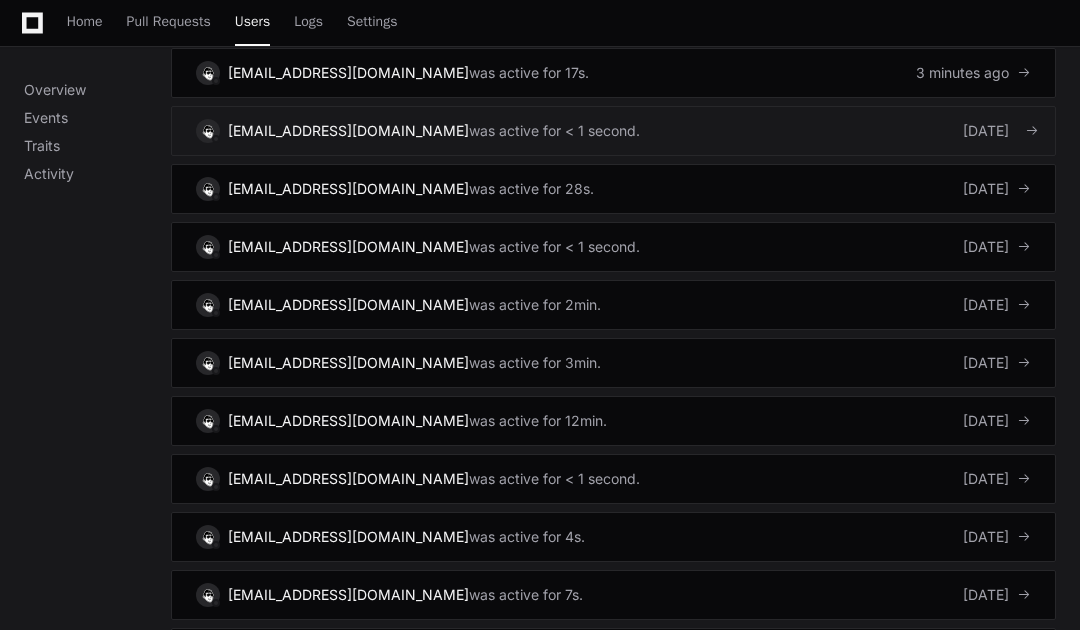click on "elan.rasabi@gapac.com" 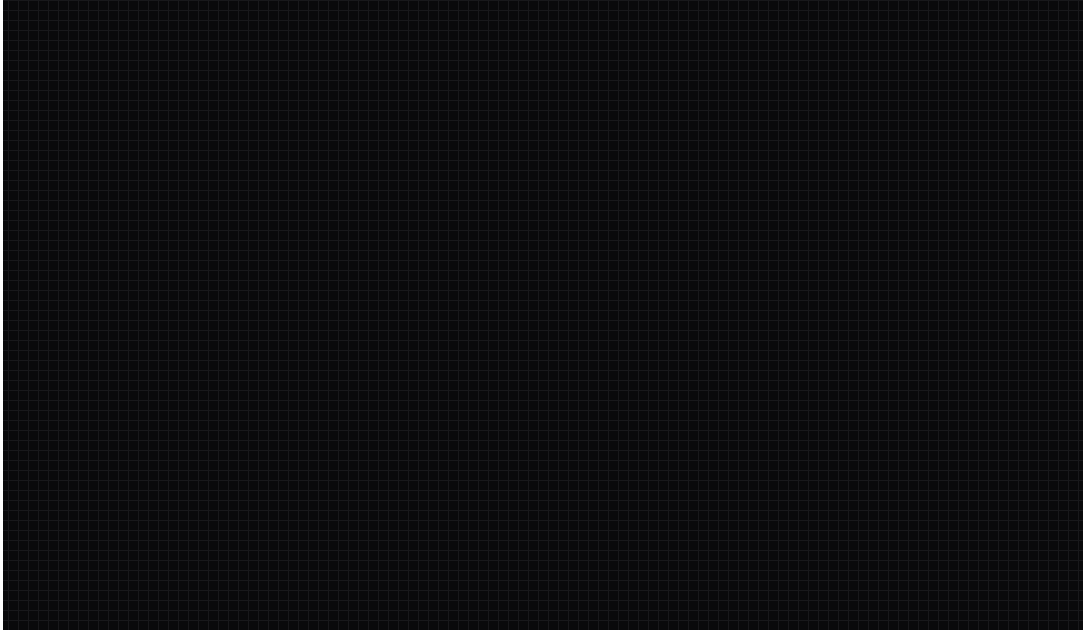 scroll, scrollTop: 0, scrollLeft: 0, axis: both 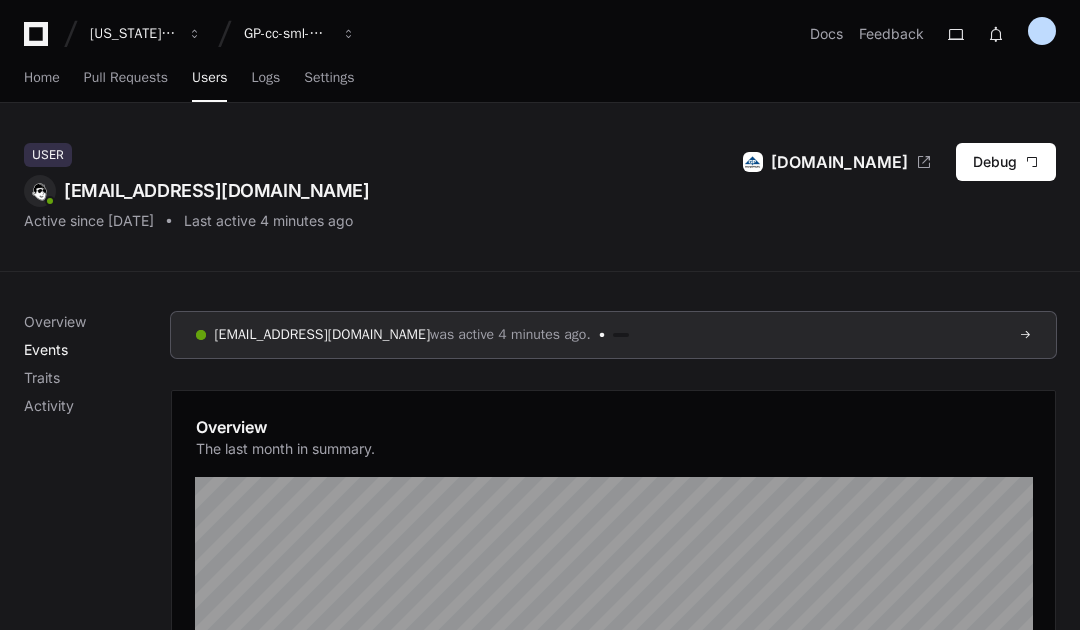 click on "Events" 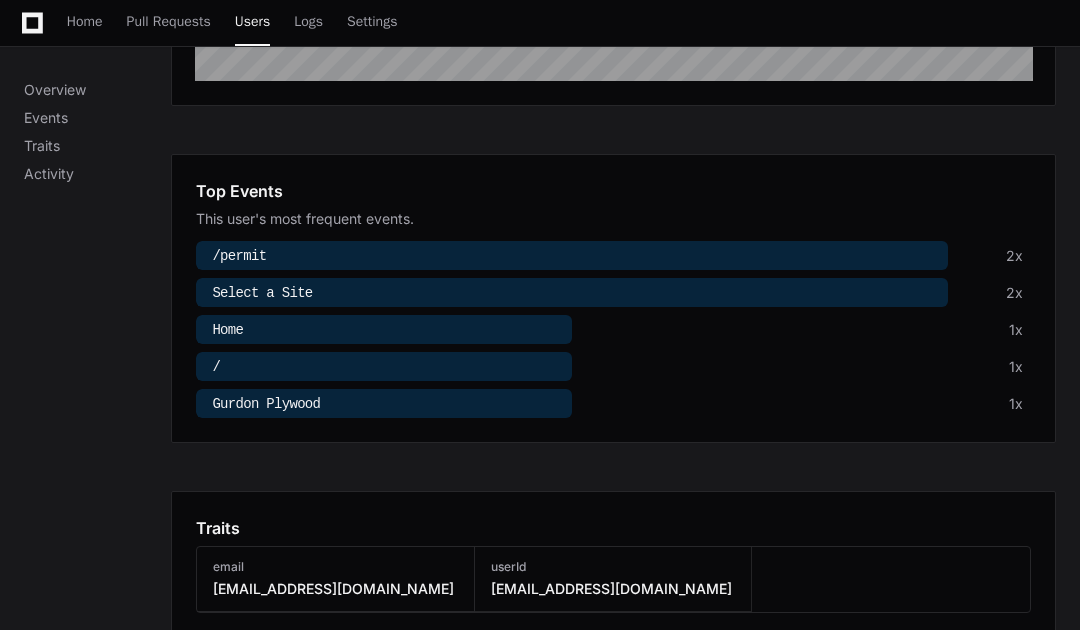 scroll, scrollTop: 634, scrollLeft: 0, axis: vertical 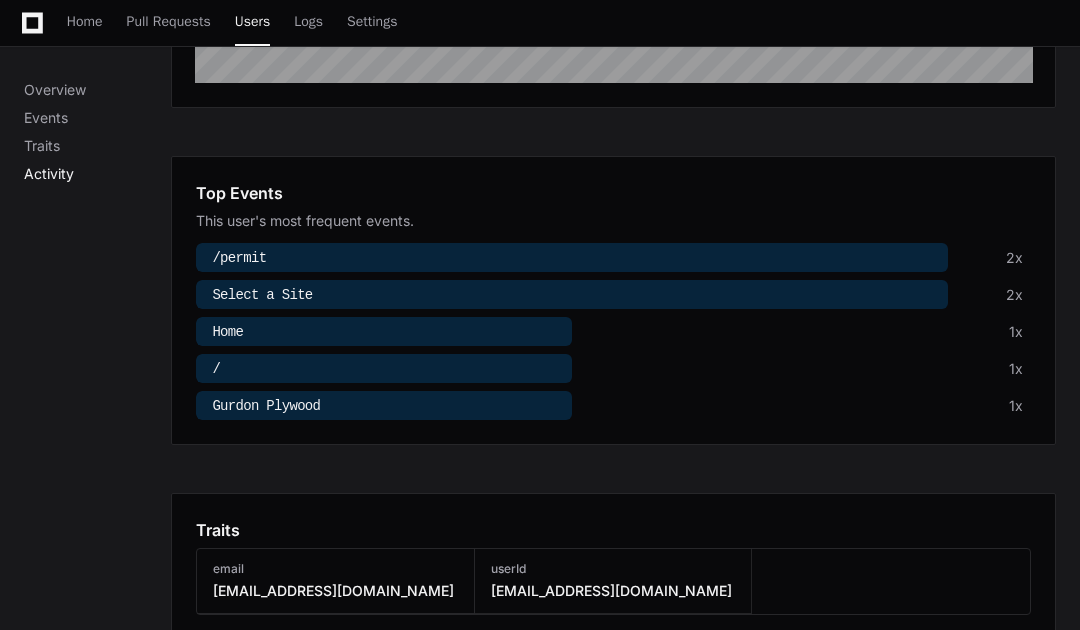 click on "Activity" 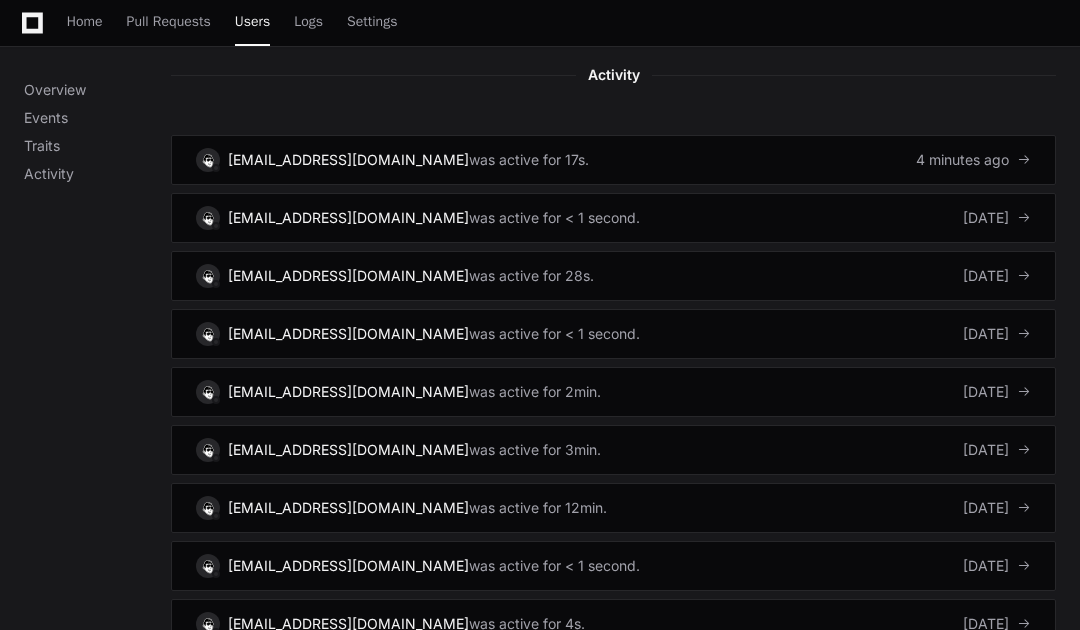 scroll, scrollTop: 1328, scrollLeft: 0, axis: vertical 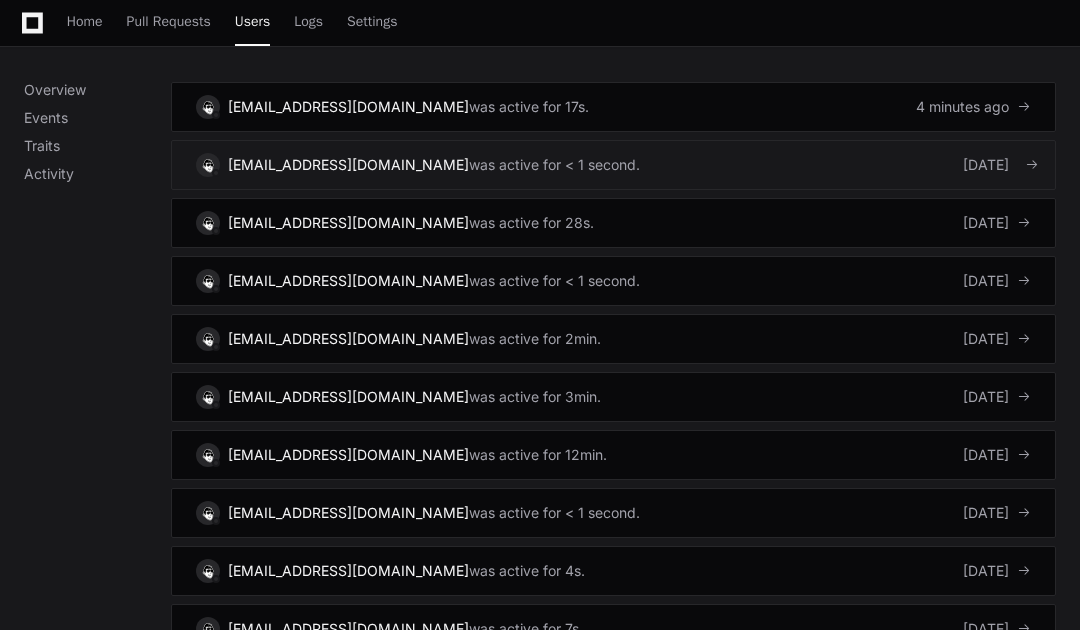 click on "[EMAIL_ADDRESS][DOMAIN_NAME]" 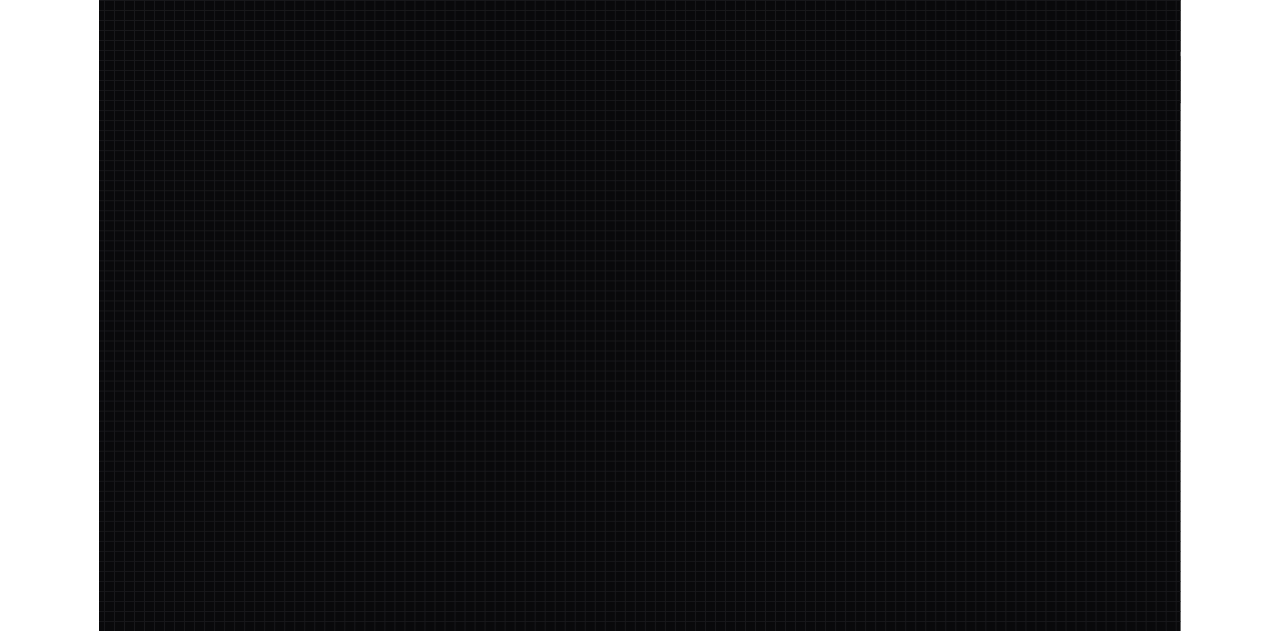 scroll, scrollTop: 0, scrollLeft: 0, axis: both 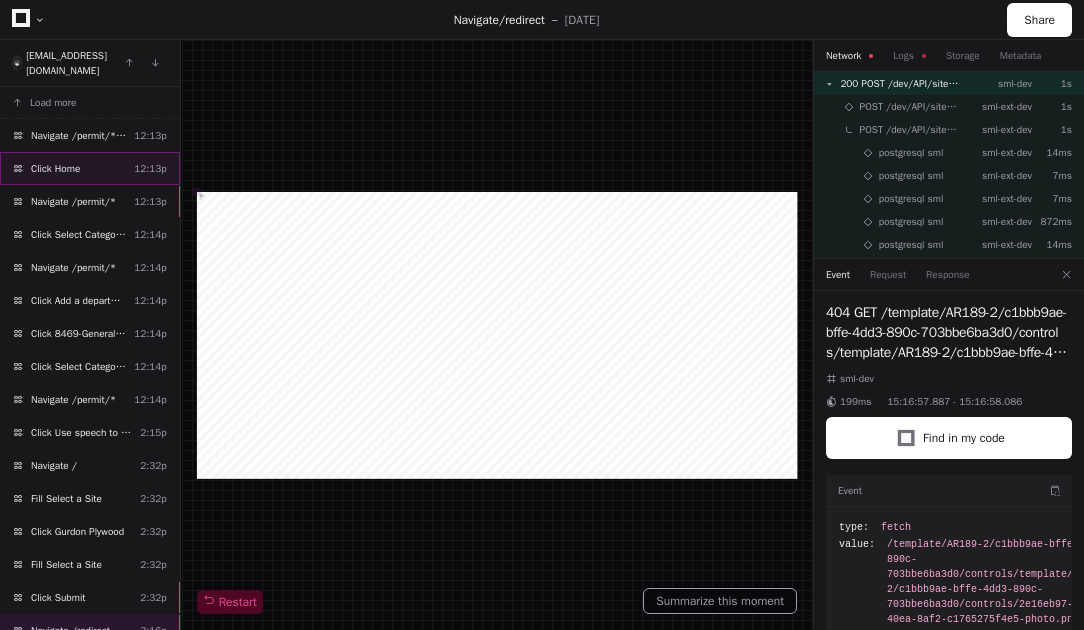 click on "Click Home" 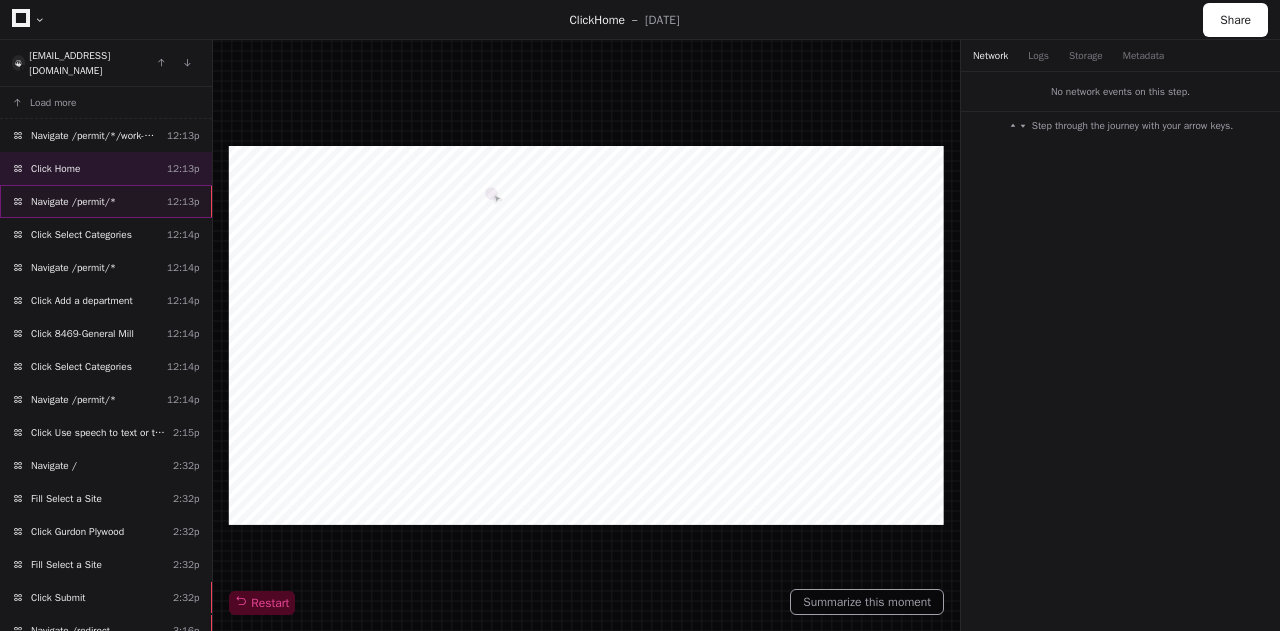 click on "Navigate /permit/*" 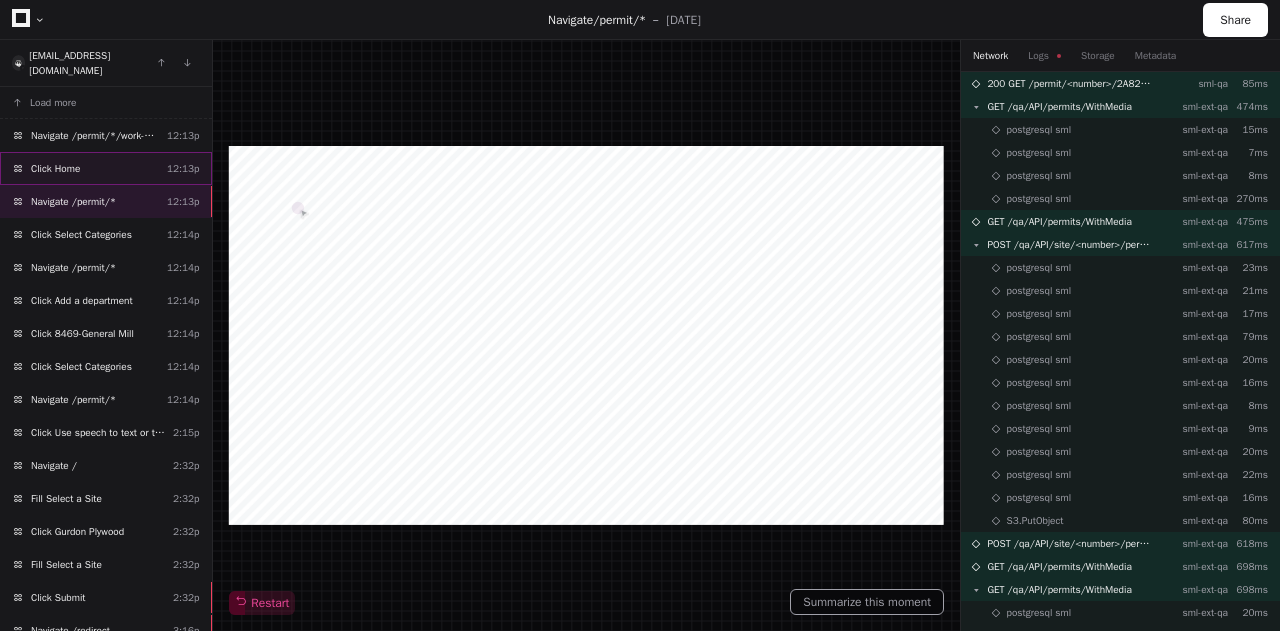 click on "Click Home  12:13p" 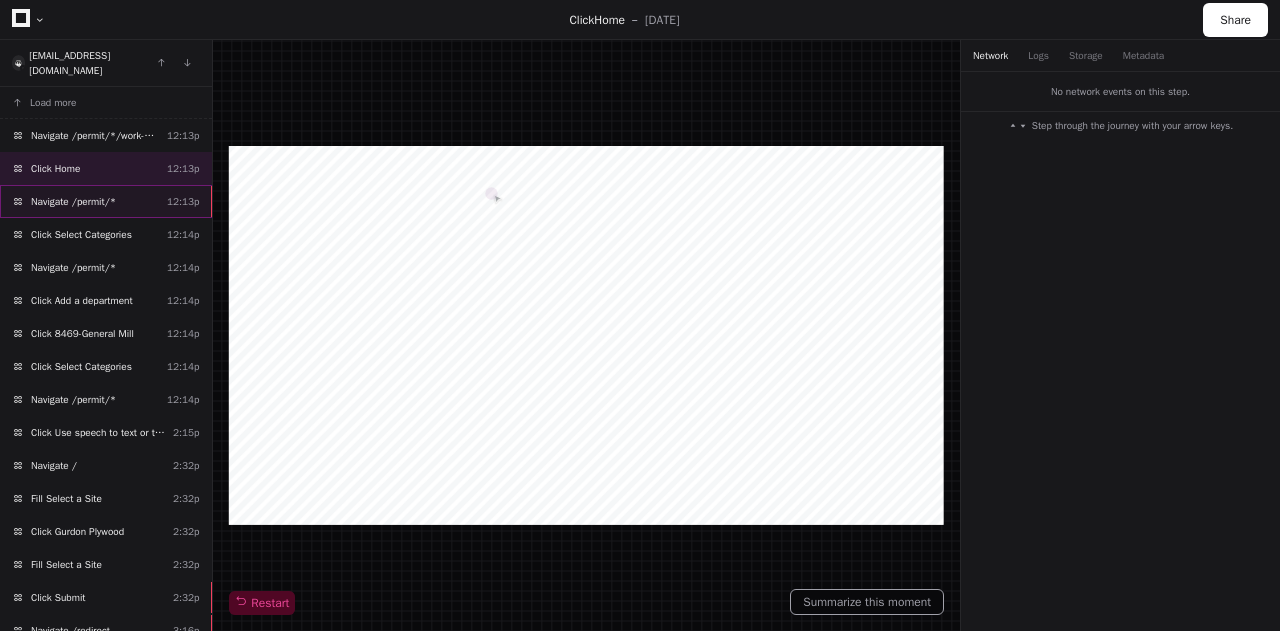 click on "Navigate /permit/*" 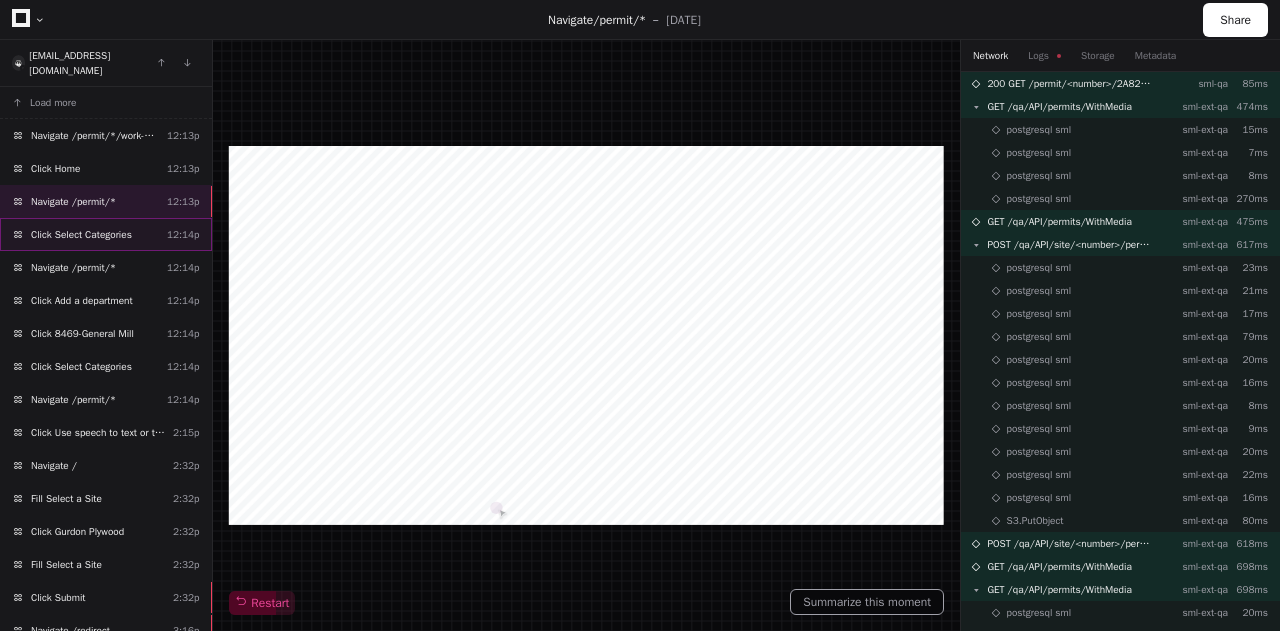 click on "Click Select Categories" 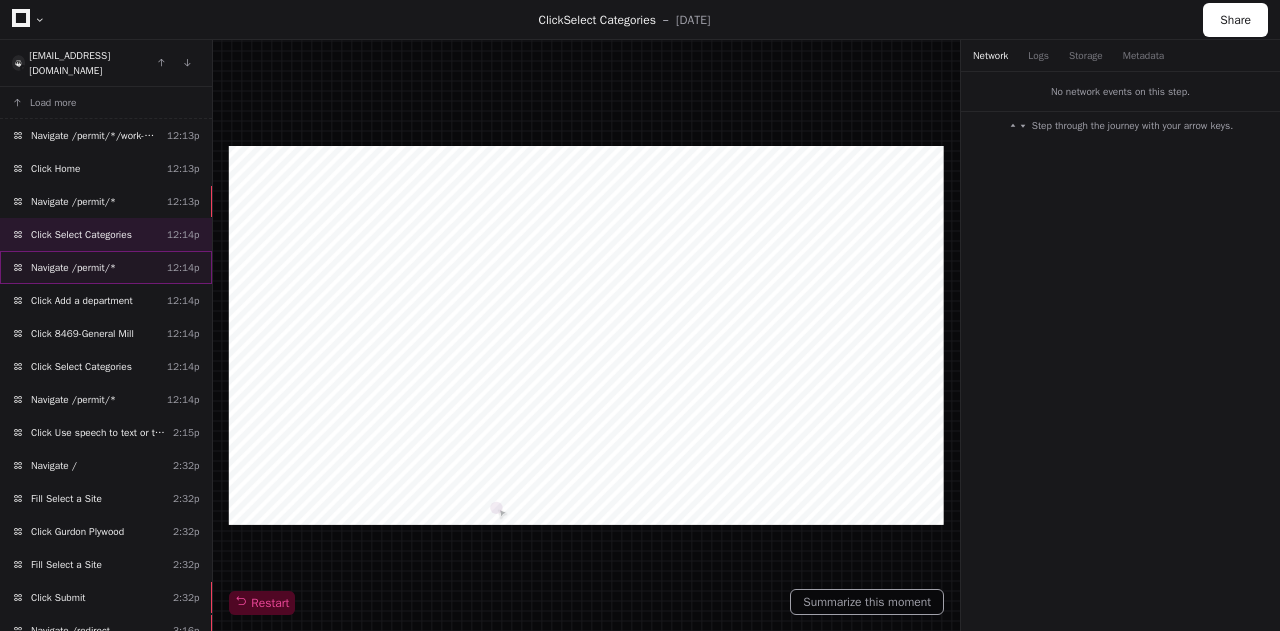 click on "Navigate /permit/*" 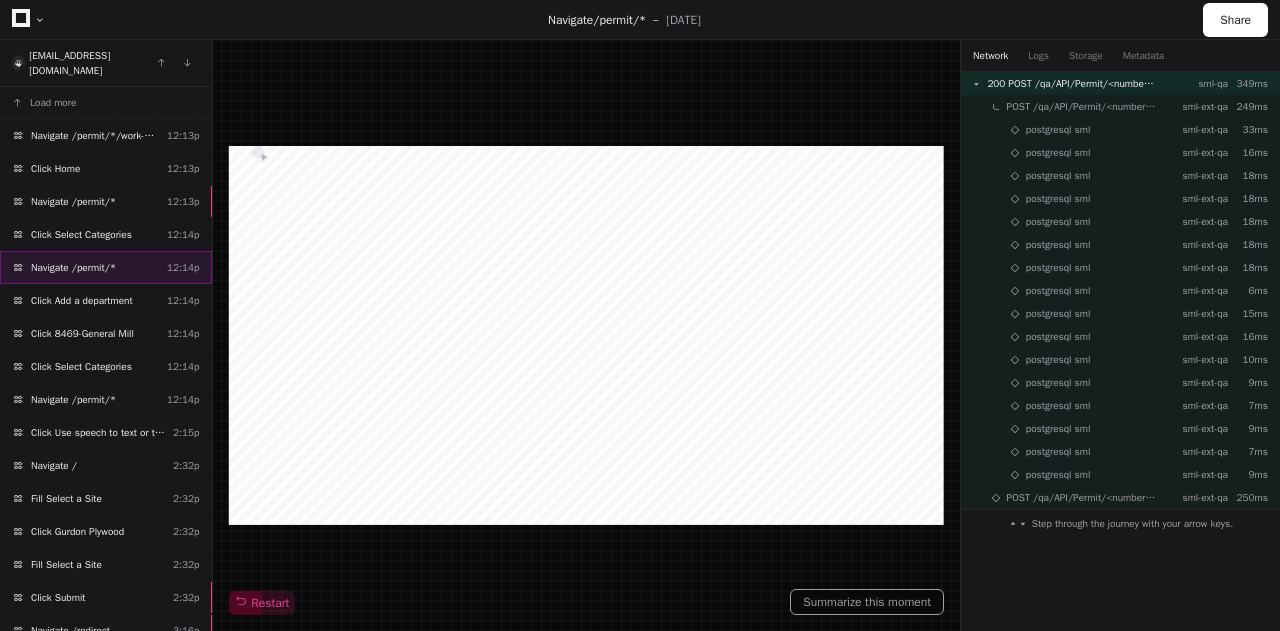 click on "Navigate /permit/*" 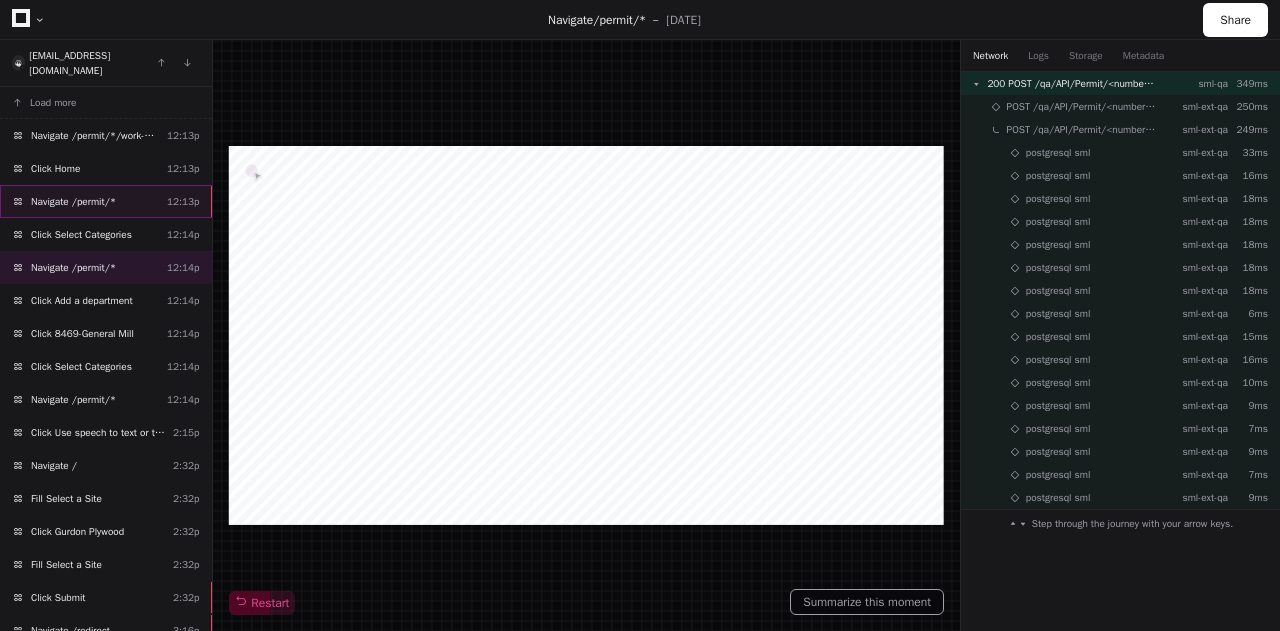 click on "Navigate /permit/*  12:13p" 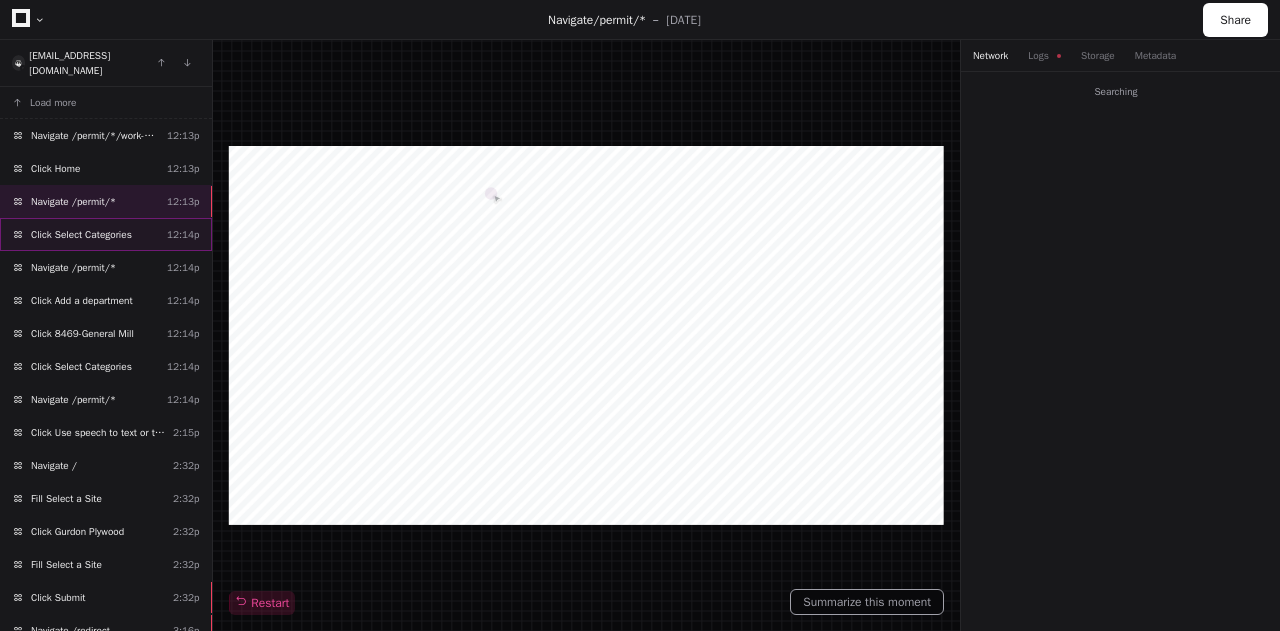 click on "Click Select Categories" 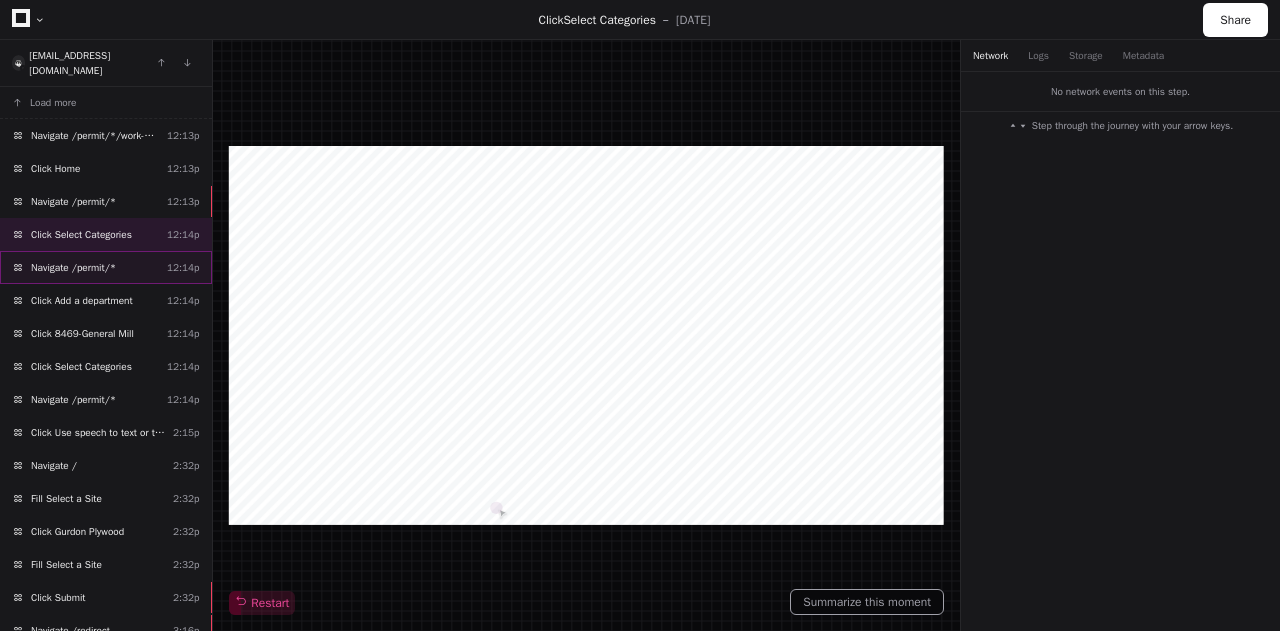 click on "Navigate /permit/*" 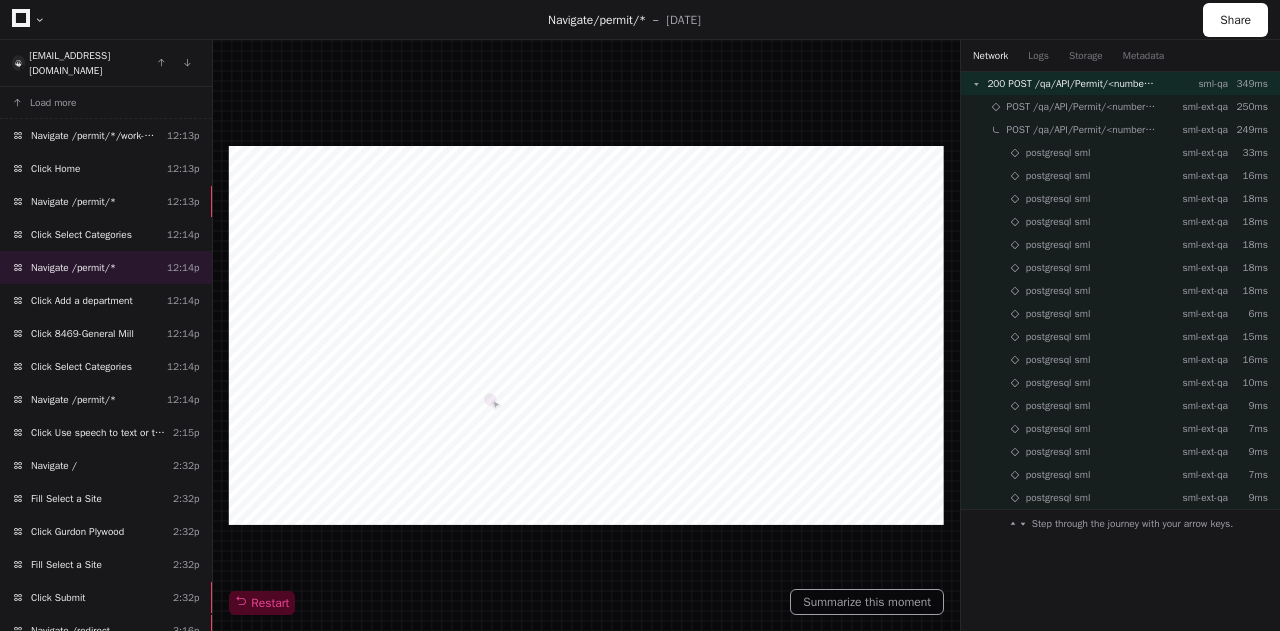 drag, startPoint x: 83, startPoint y: 246, endPoint x: 940, endPoint y: 351, distance: 863.4084 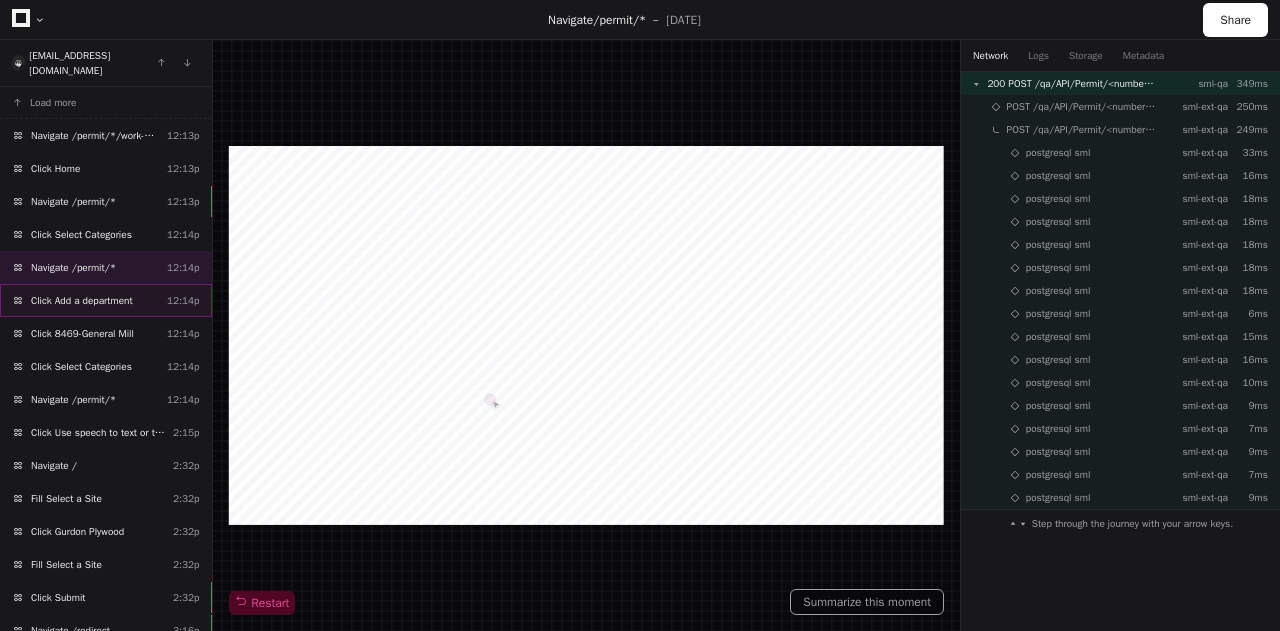 click on "Click Add a department" 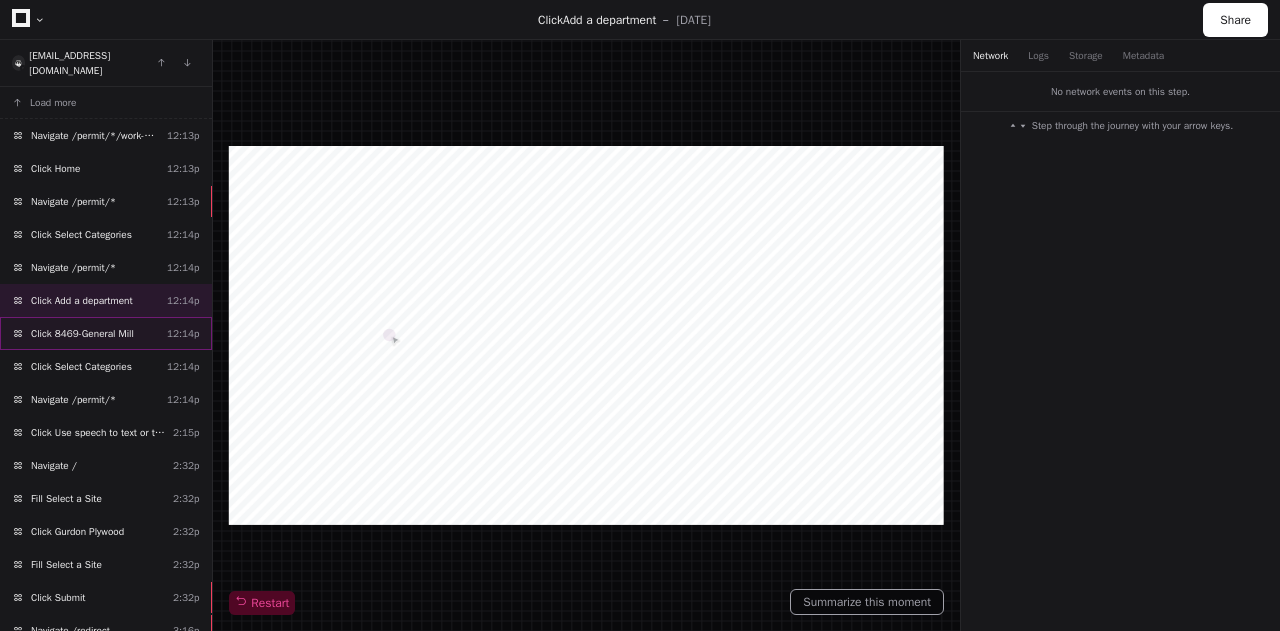 click on "Click 8469-General Mill  12:14p" 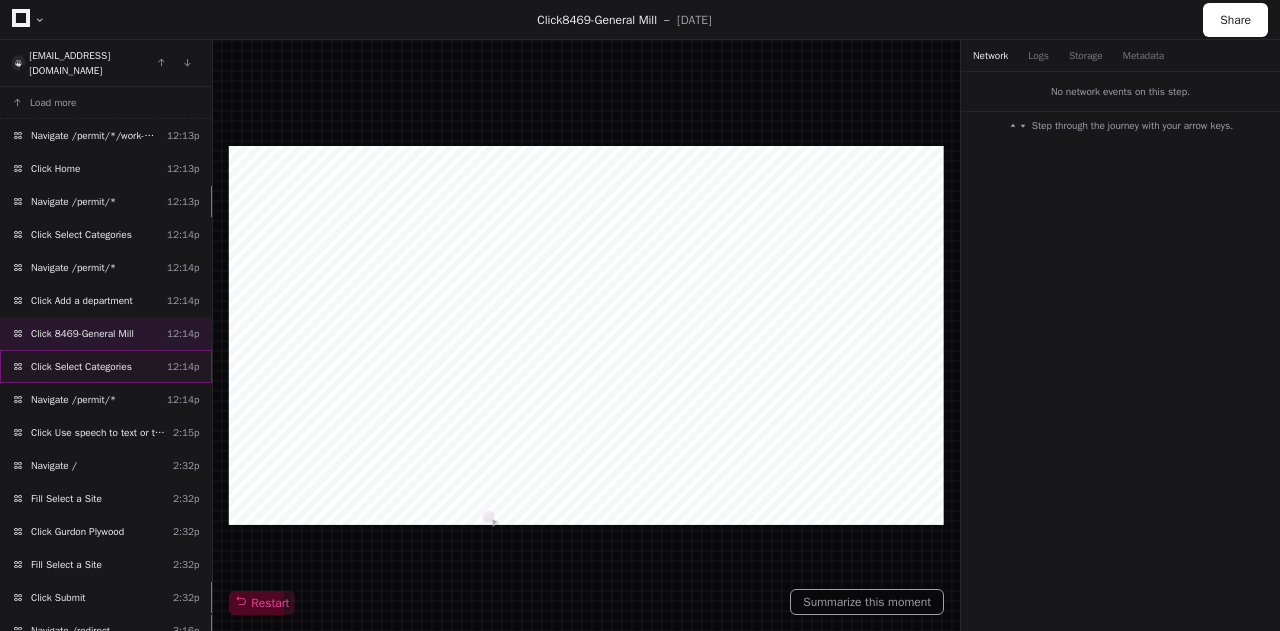 click on "Click Select Categories" 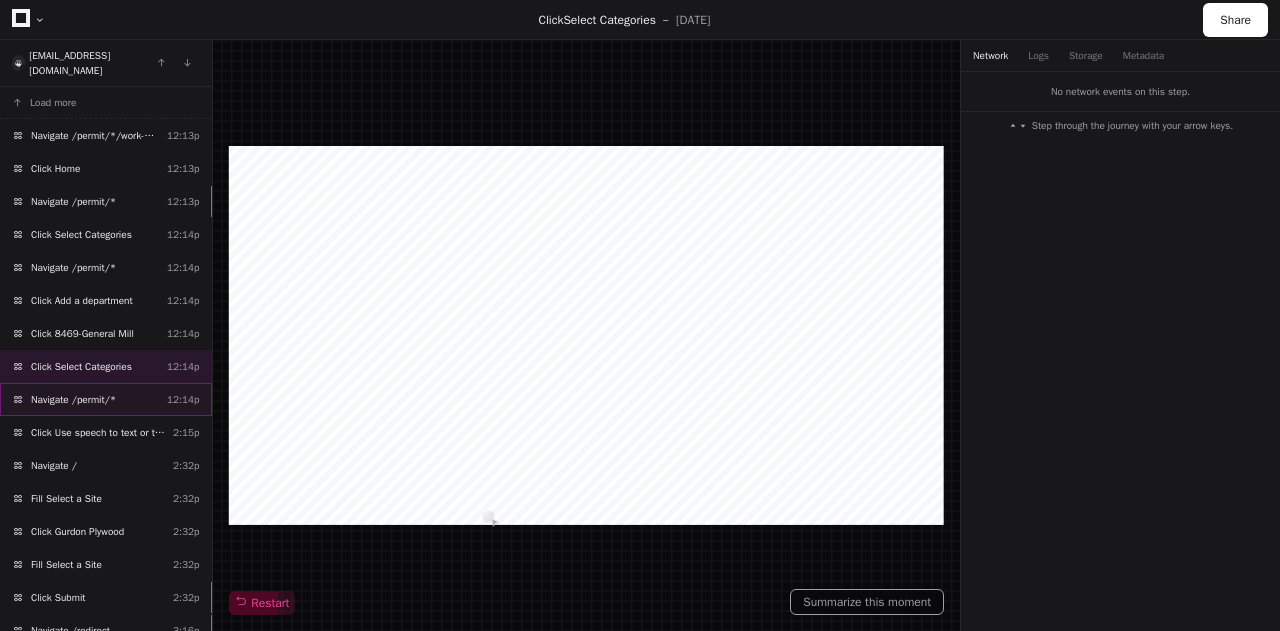 click on "Navigate /permit/*" 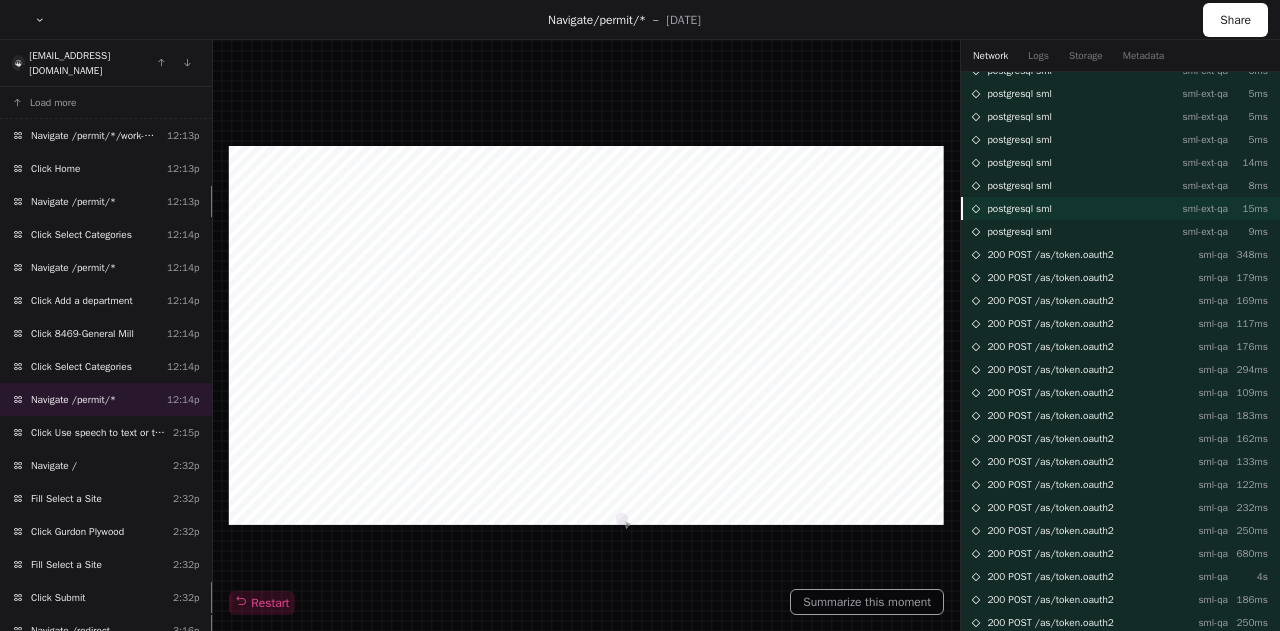 scroll, scrollTop: 0, scrollLeft: 0, axis: both 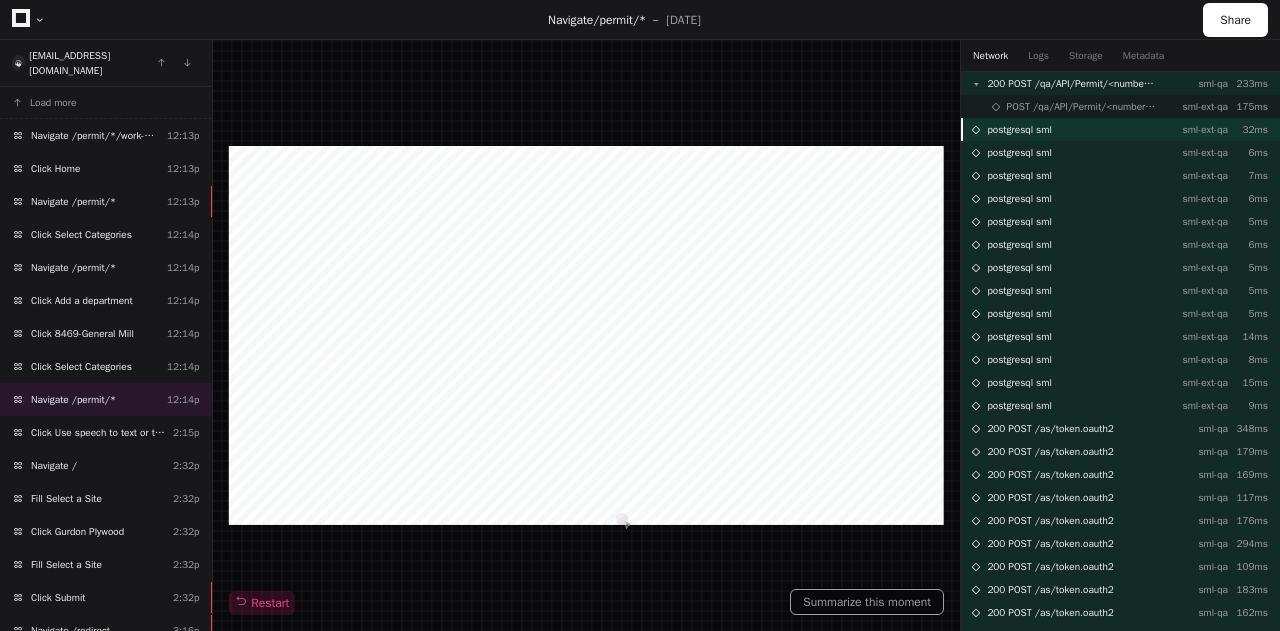 click on "postgresql sml" 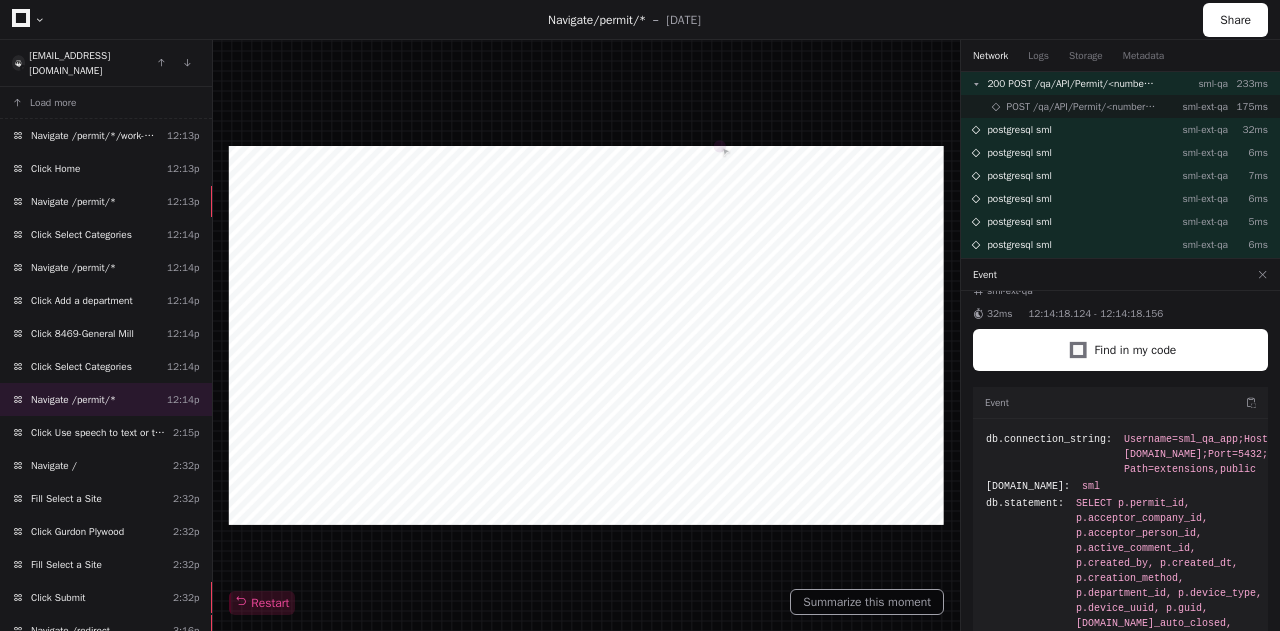 scroll, scrollTop: 45, scrollLeft: 0, axis: vertical 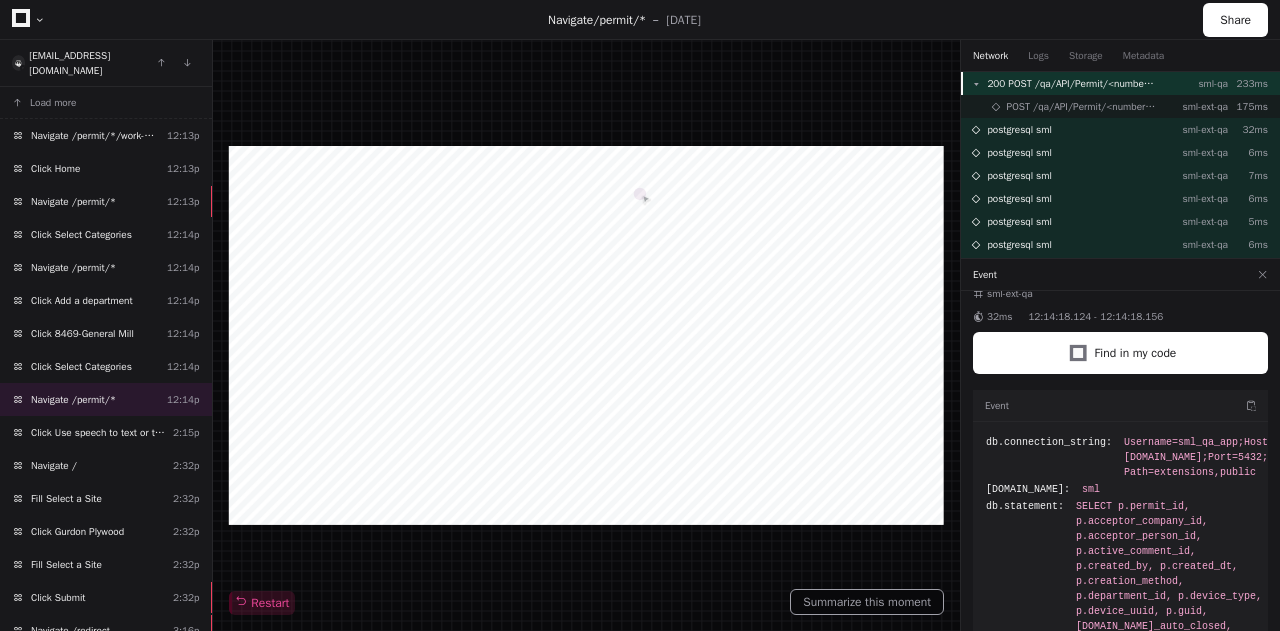 click on "200 POST /qa/API/Permit/<number>/<uuid>/Create" 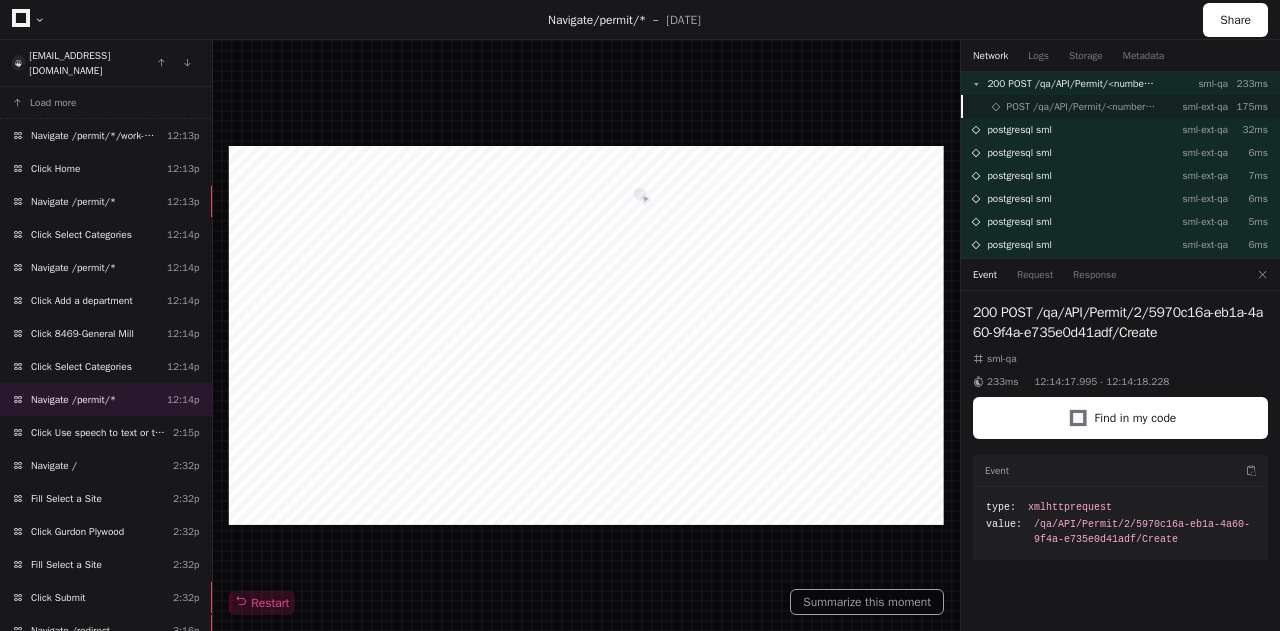 click on "POST /qa/API/Permit/<number>/<uuid>/Create sml-ext-qa 175ms" 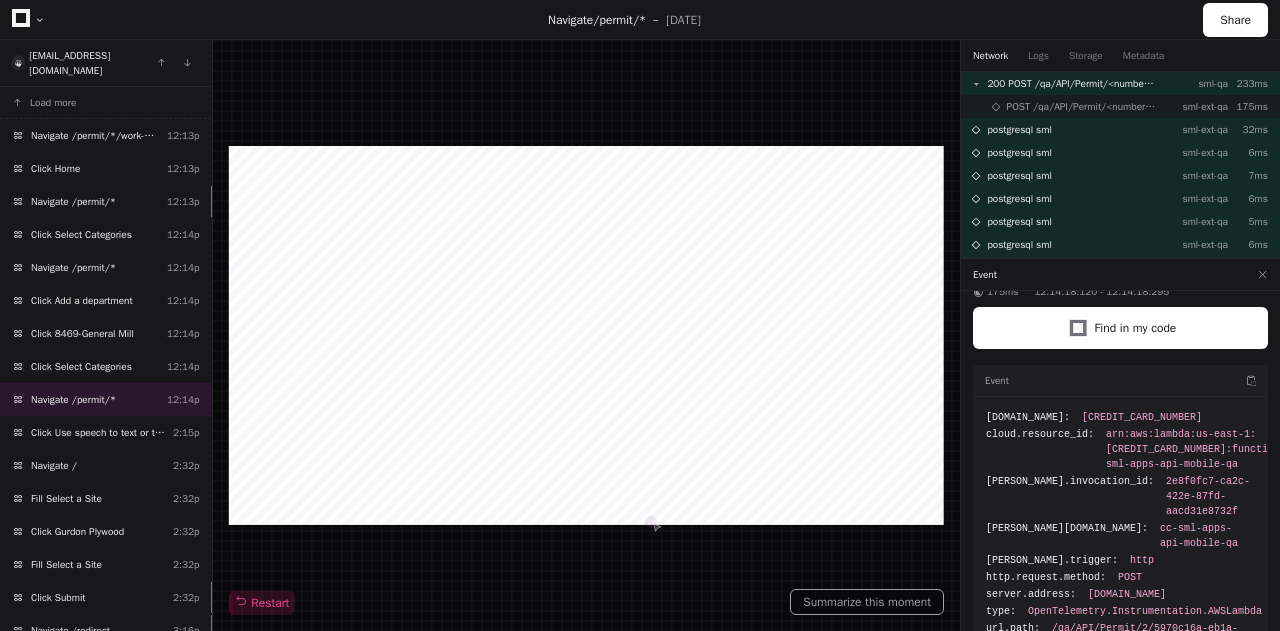 scroll, scrollTop: 91, scrollLeft: 0, axis: vertical 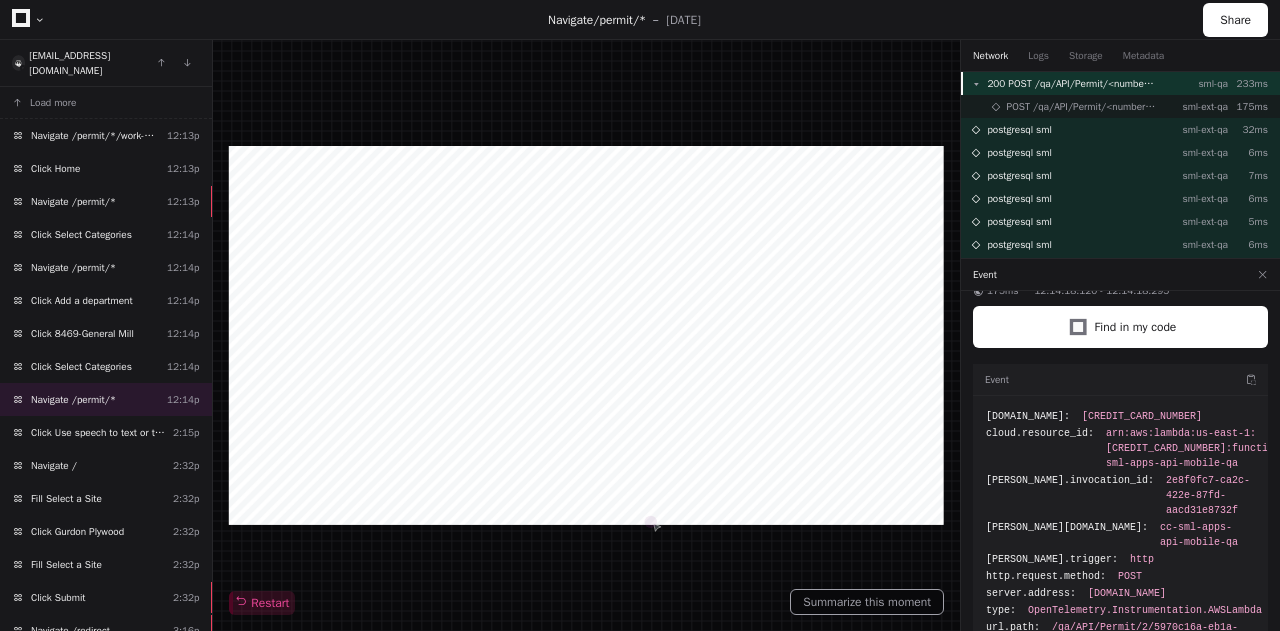 click on "200 POST /qa/API/Permit/<number>/<uuid>/Create" 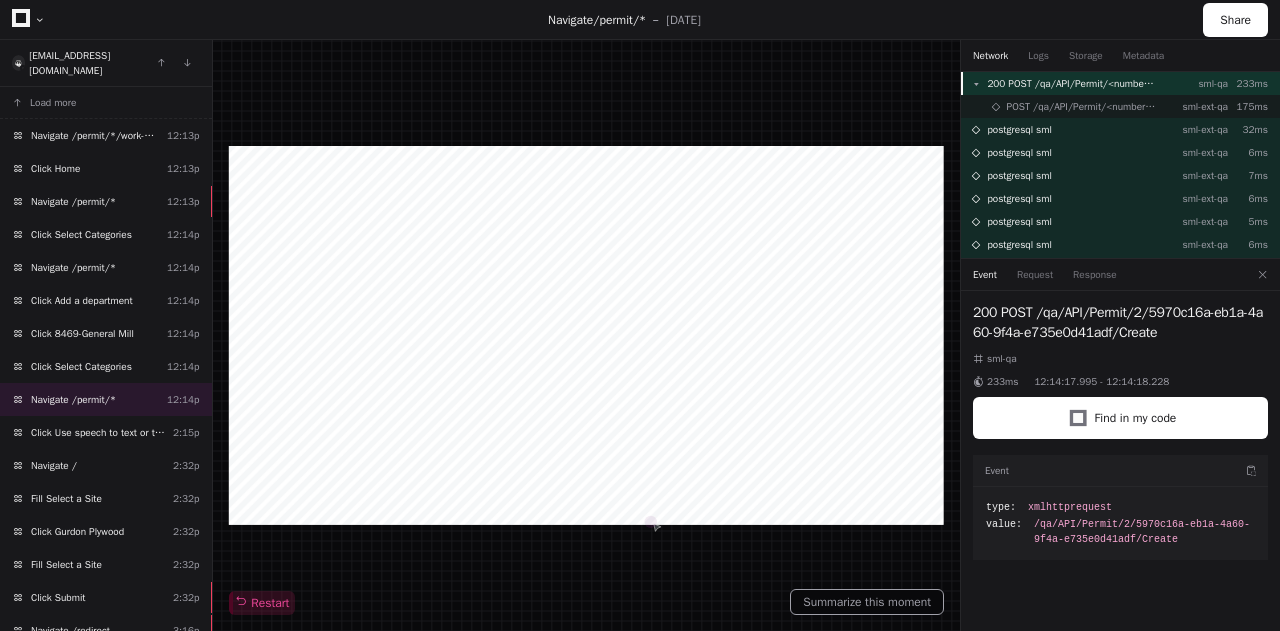 scroll, scrollTop: 0, scrollLeft: 0, axis: both 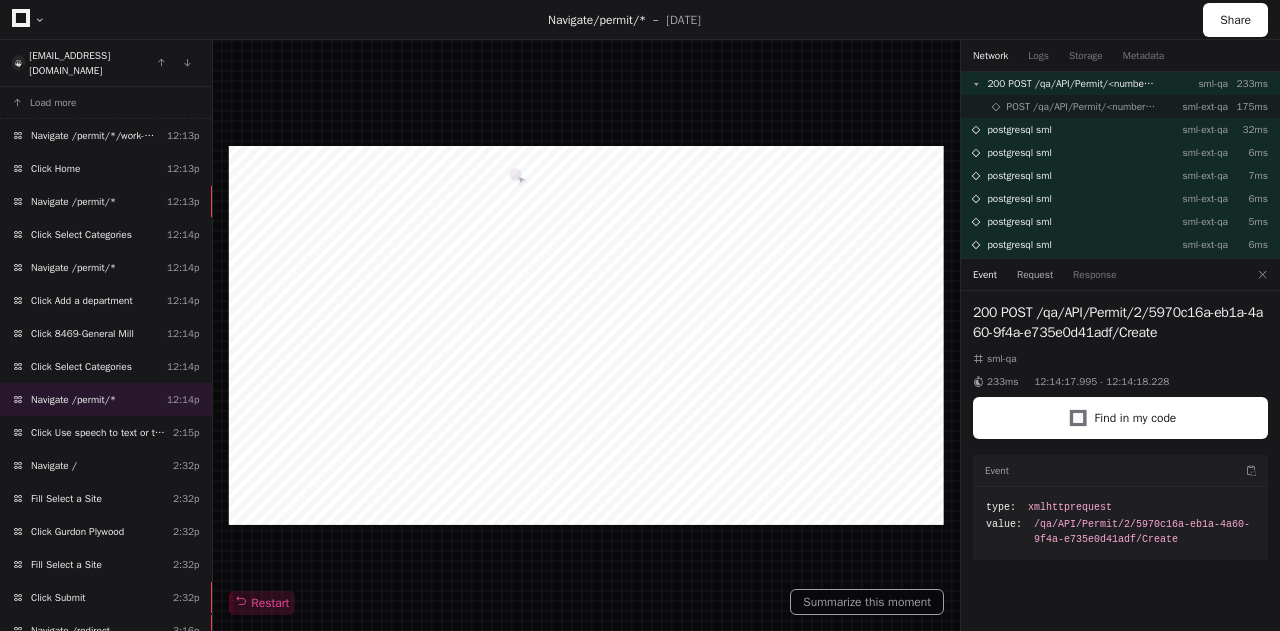 click on "Request" 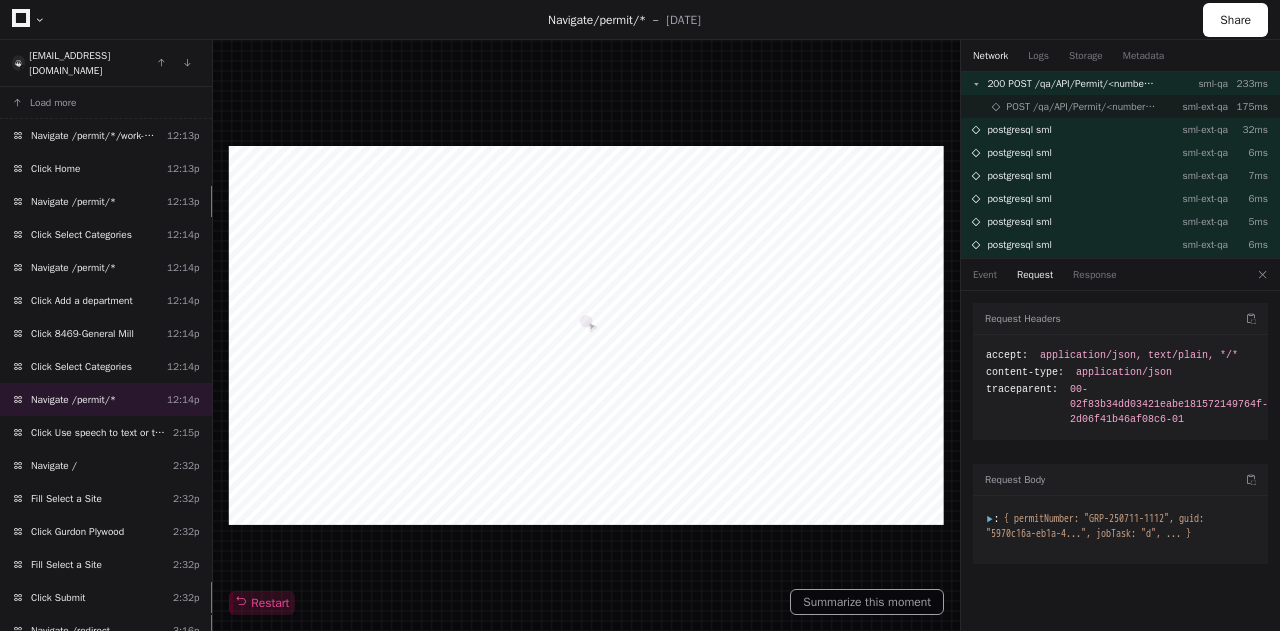 click on ":" 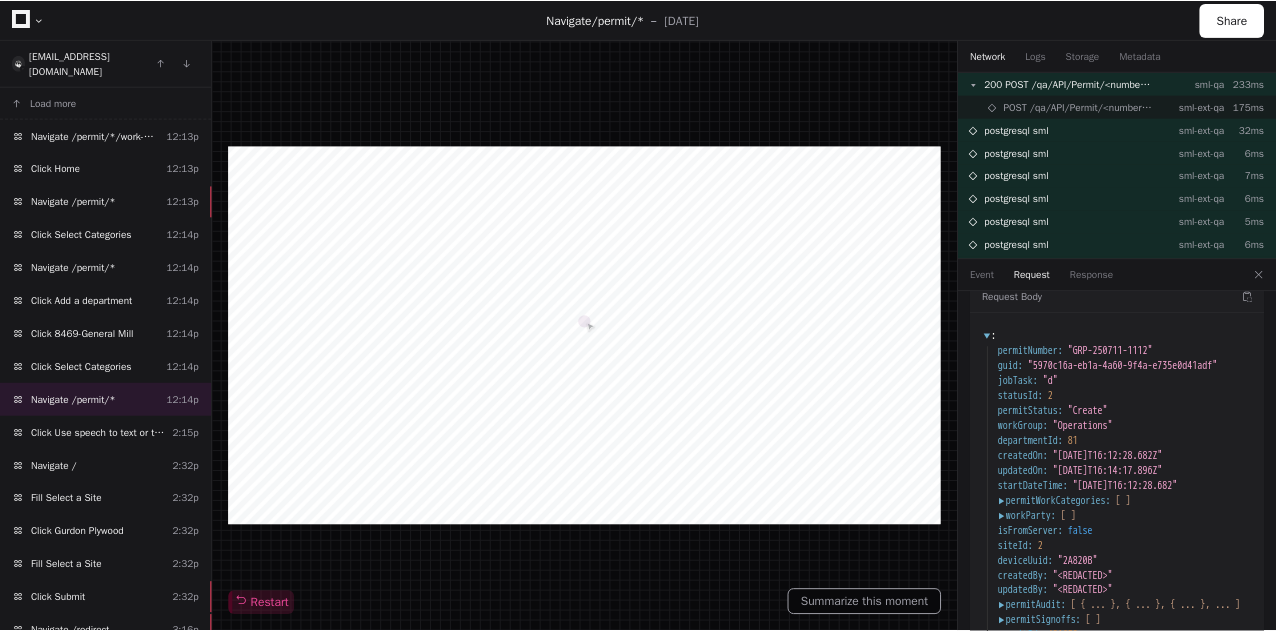 scroll, scrollTop: 234, scrollLeft: 0, axis: vertical 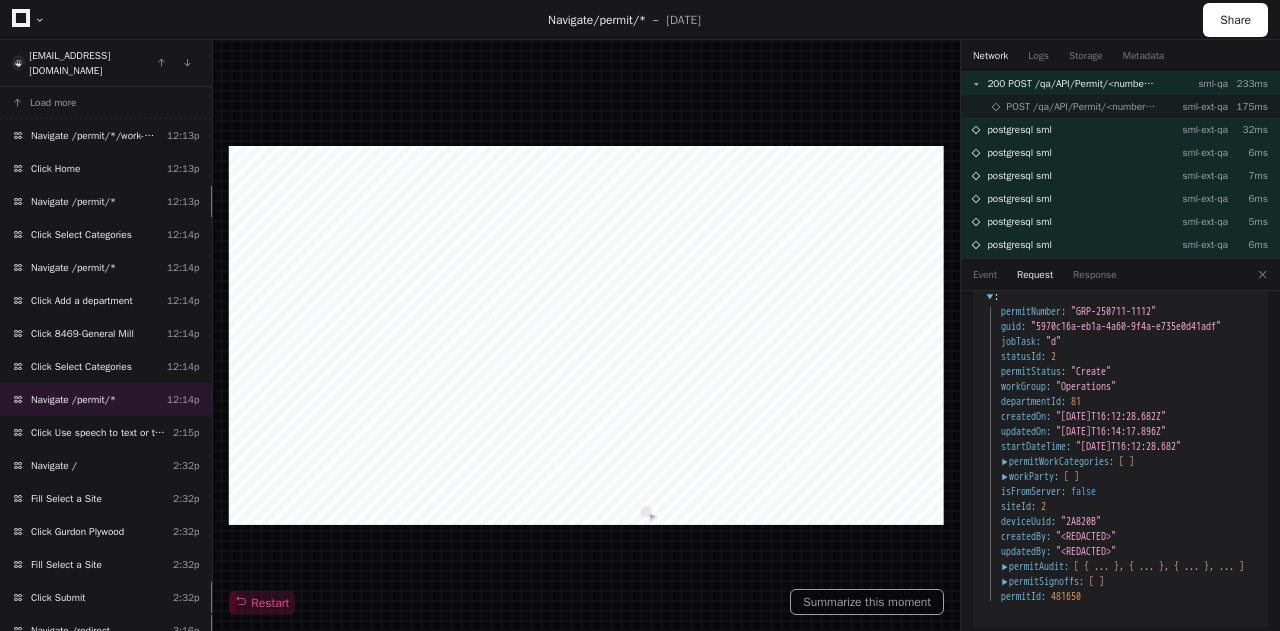 click on ""Create"" 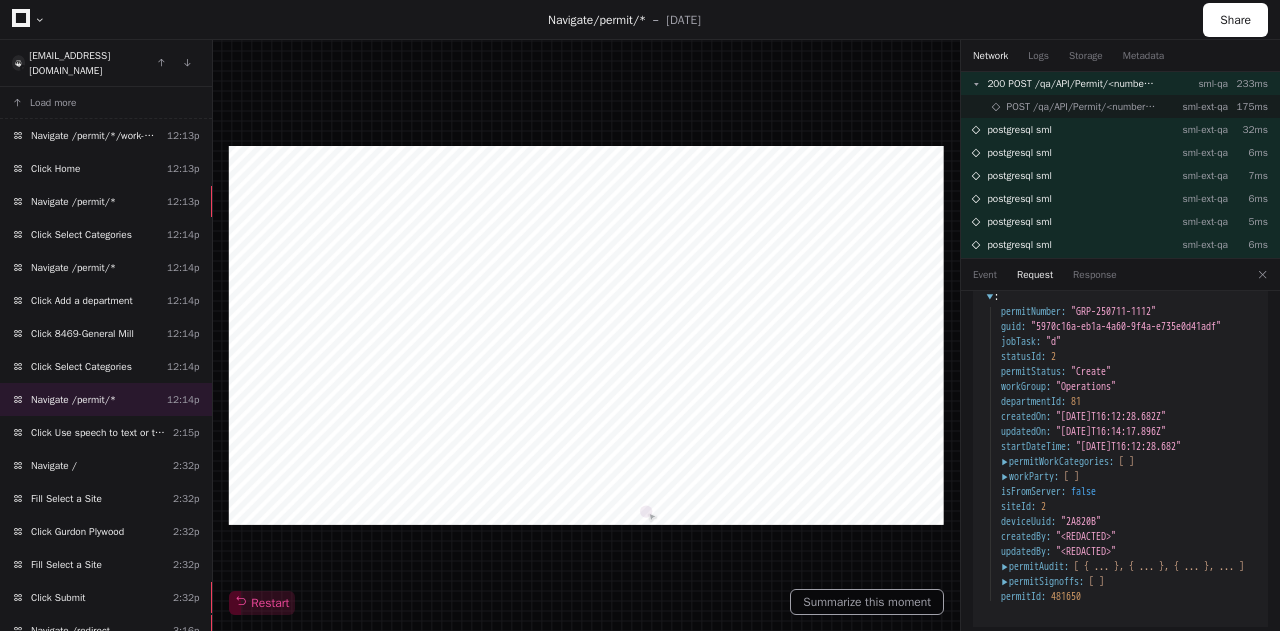 click on "Network  Logs  Storage  Metadata" 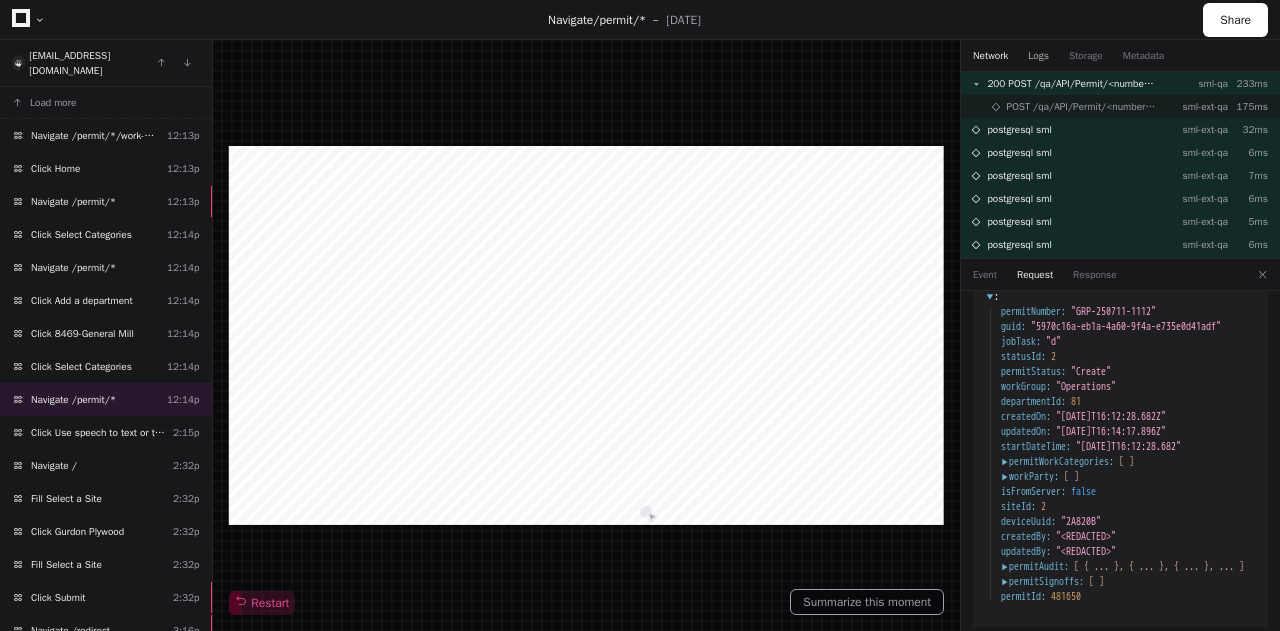 click on "Logs" 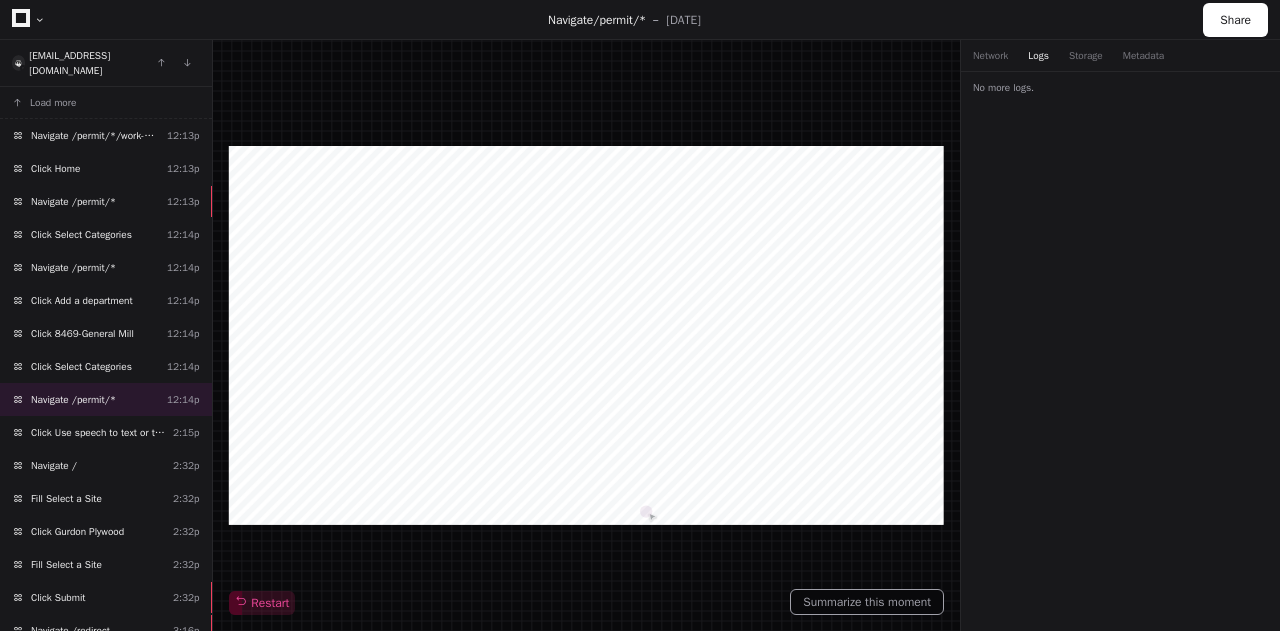 click 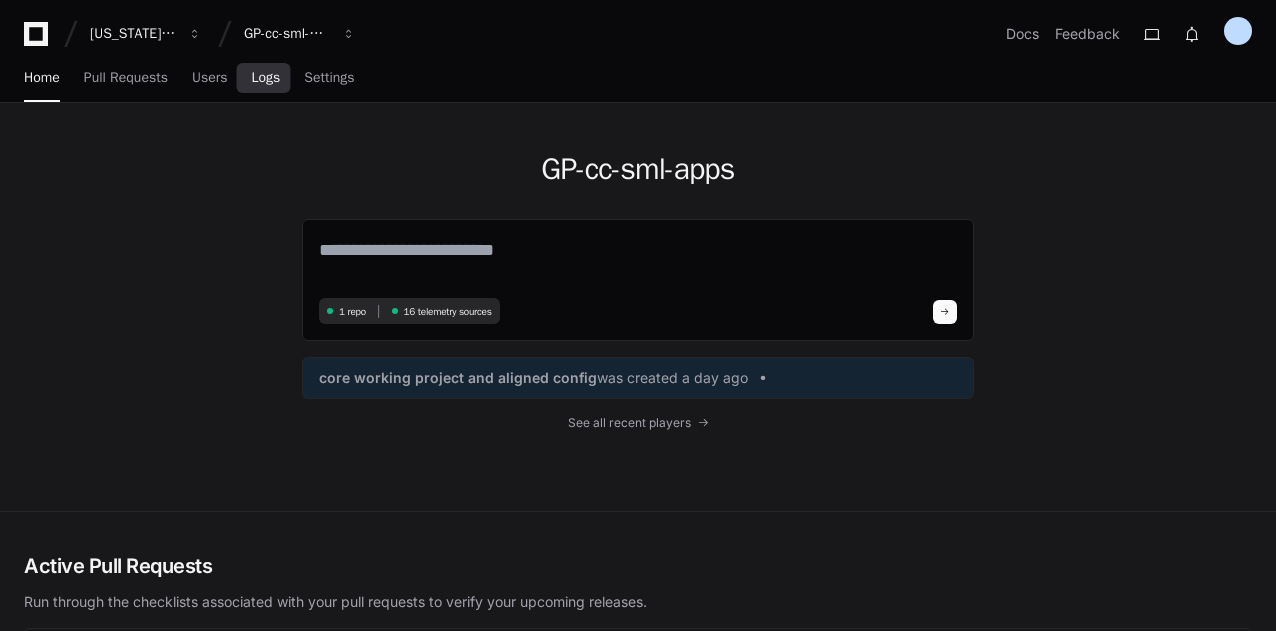 click on "Logs" at bounding box center (265, 79) 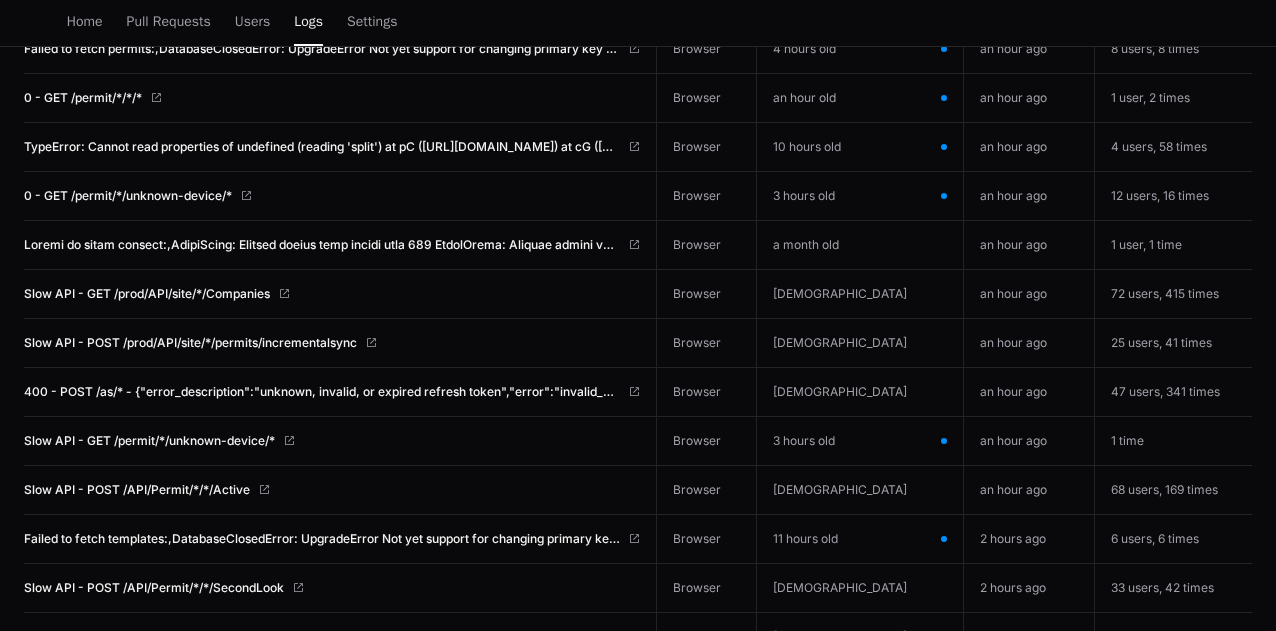 scroll, scrollTop: 725, scrollLeft: 0, axis: vertical 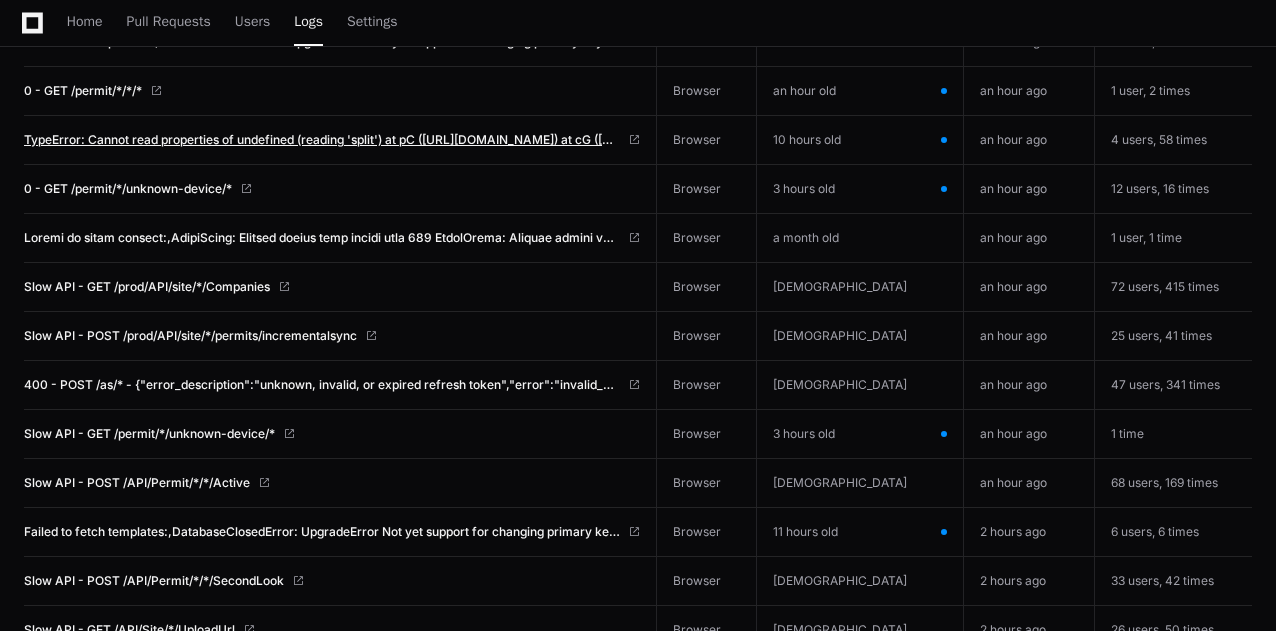 click on "TypeError: Cannot read properties of undefined (reading 'split')
at pC ([URL][DOMAIN_NAME])
at cG ([URL][DOMAIN_NAME])
at [URL][DOMAIN_NAME]" 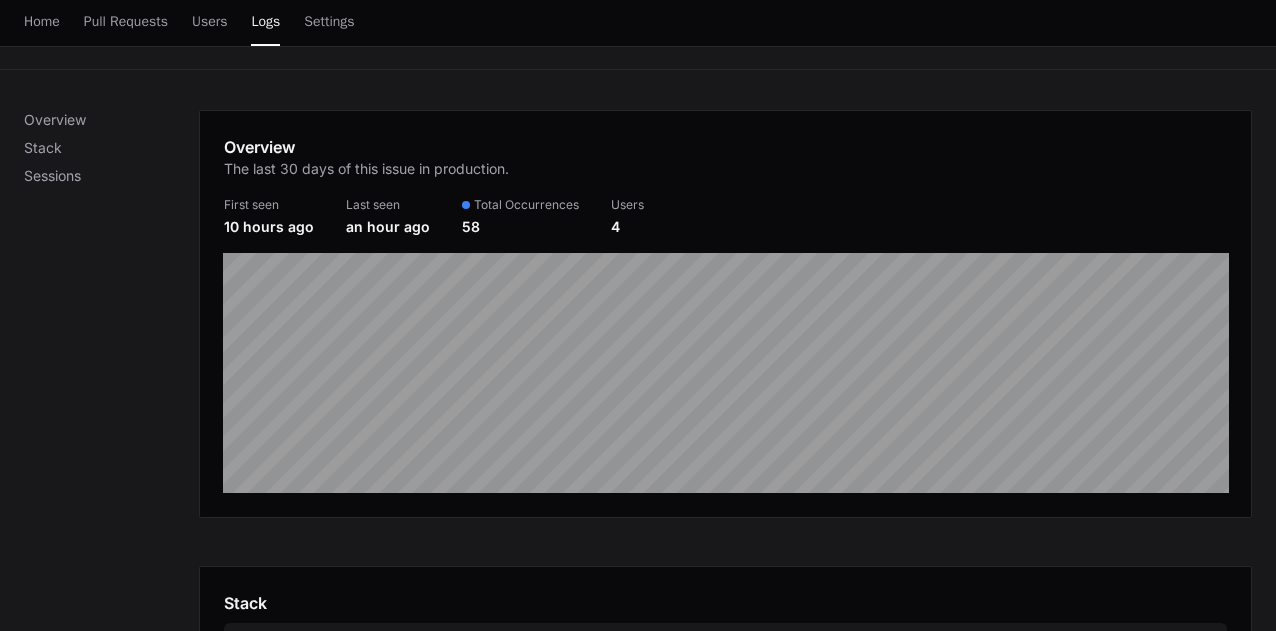 scroll, scrollTop: 0, scrollLeft: 0, axis: both 